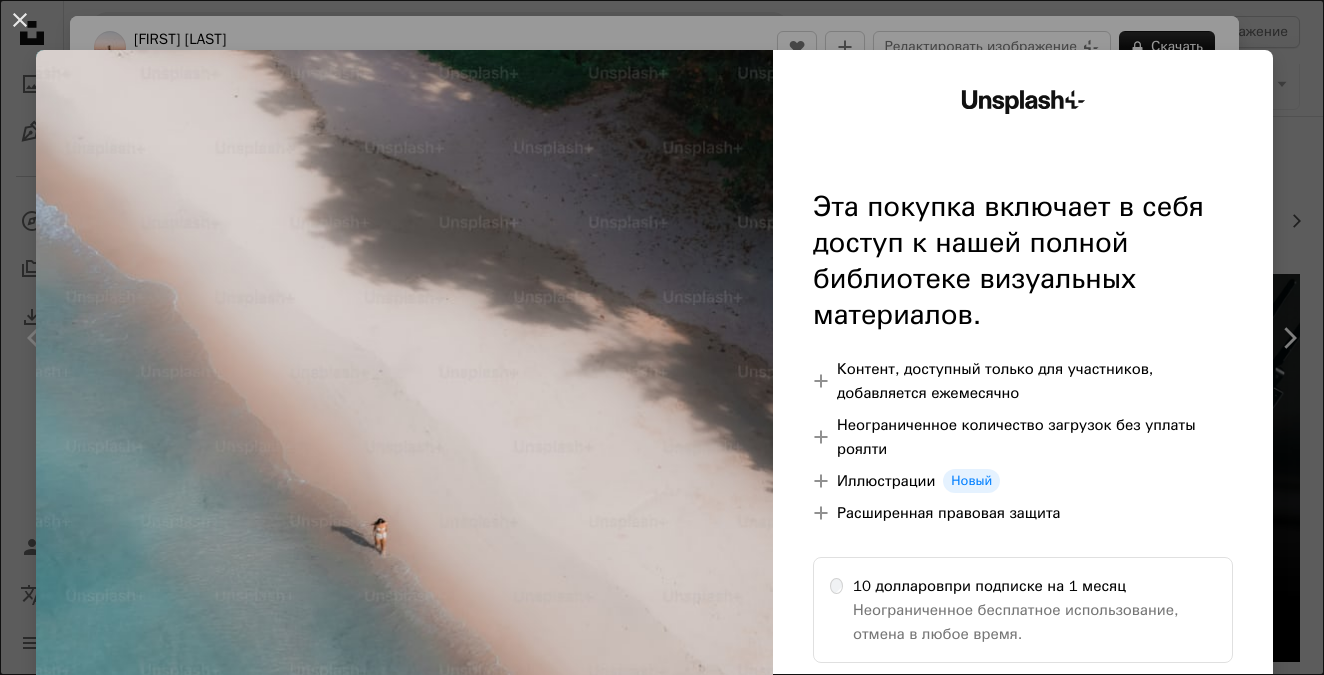scroll, scrollTop: 1800, scrollLeft: 0, axis: vertical 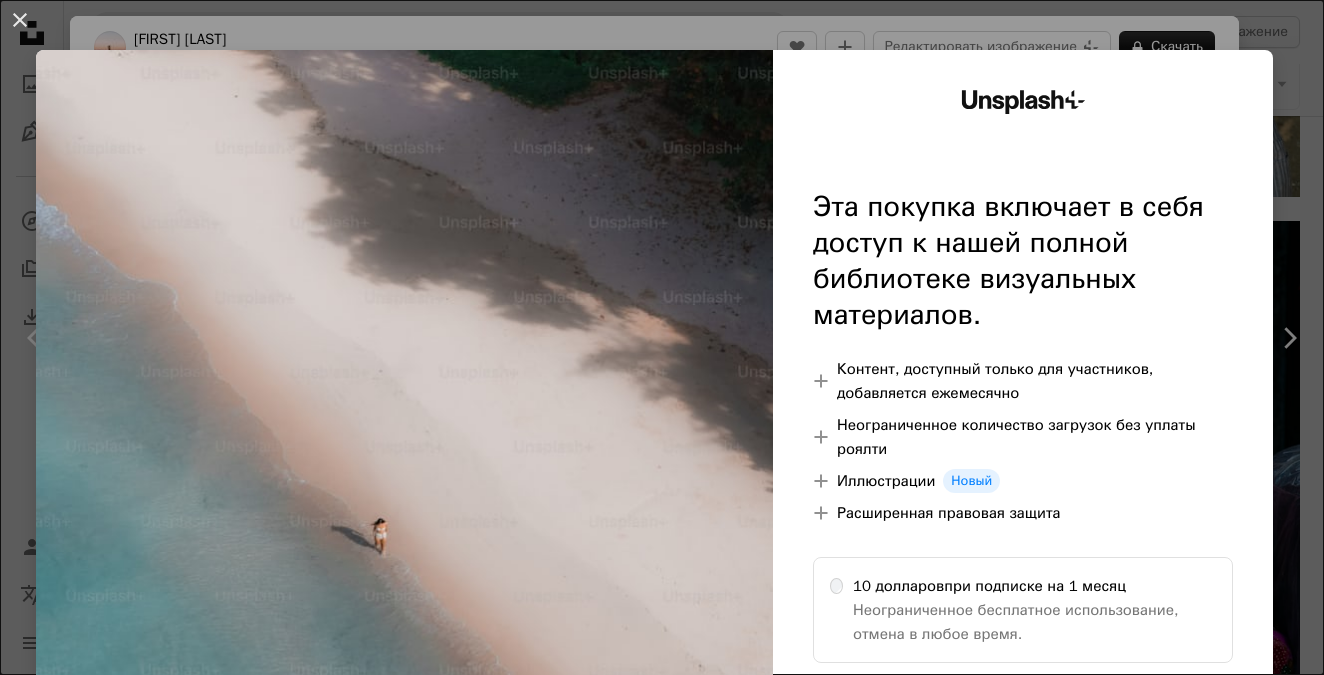 click at bounding box center [404, 547] 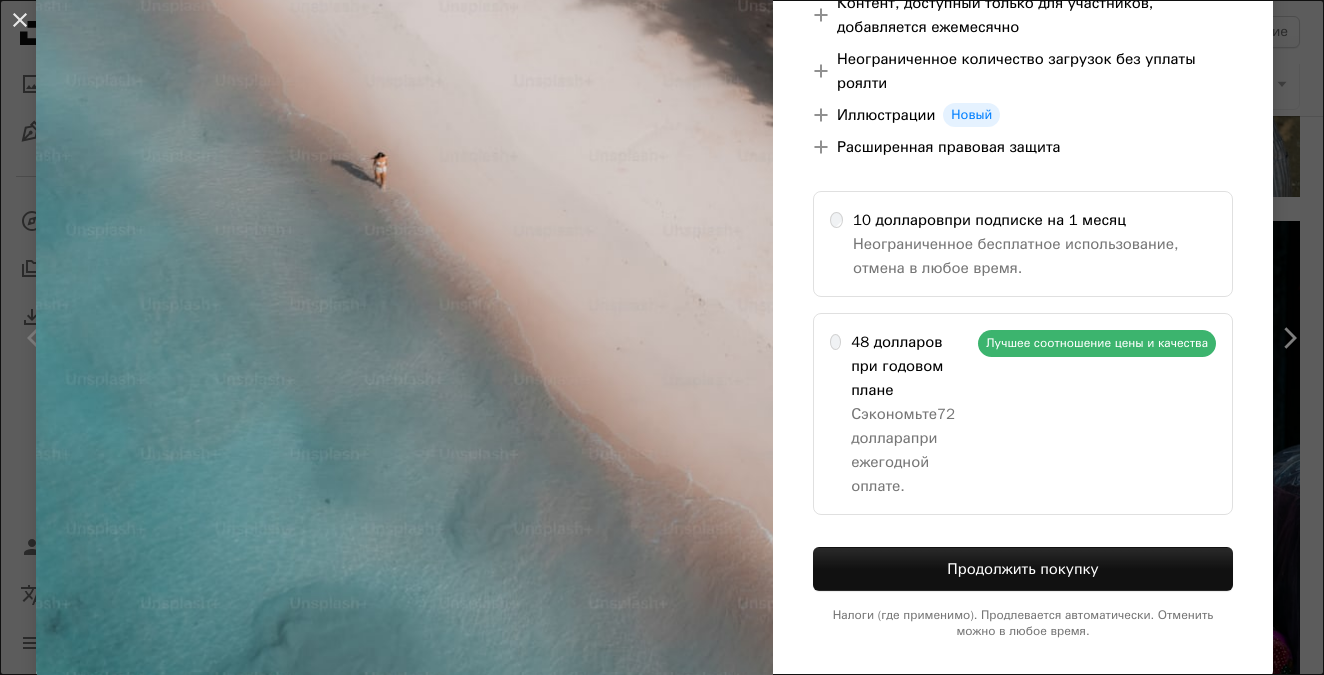 scroll, scrollTop: 400, scrollLeft: 0, axis: vertical 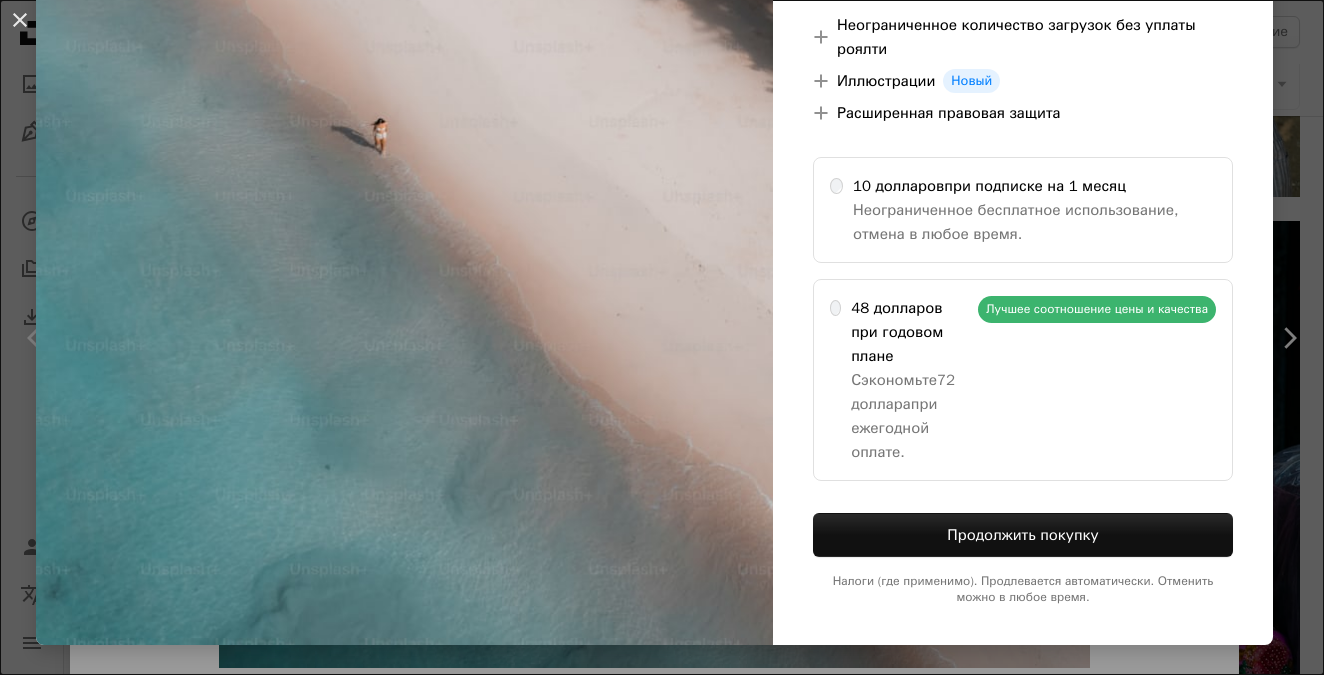 click at bounding box center [404, 147] 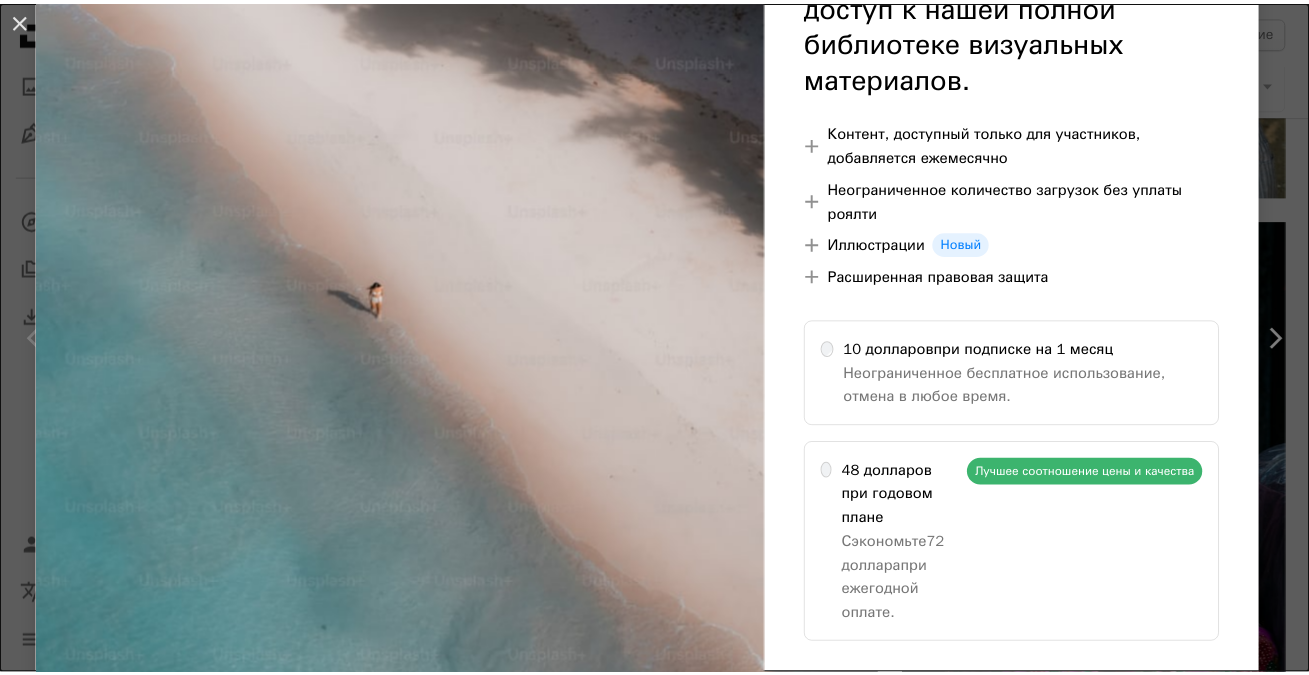 scroll, scrollTop: 0, scrollLeft: 0, axis: both 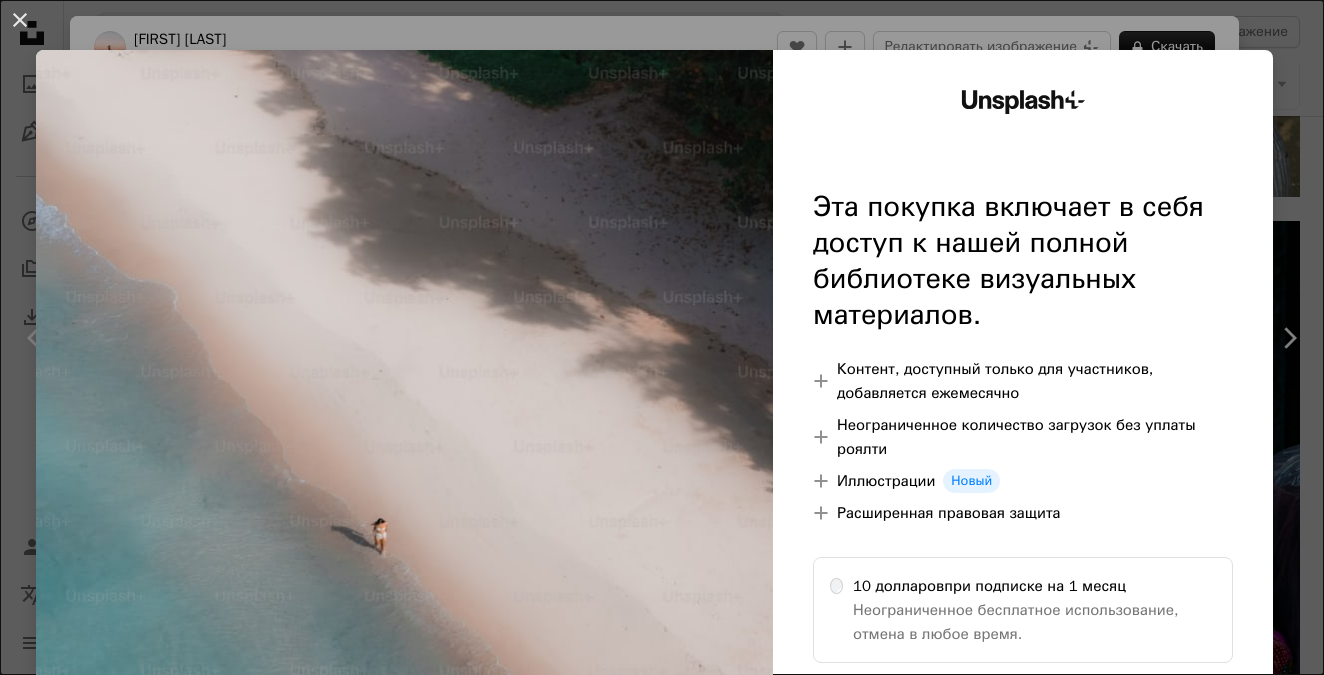 click at bounding box center [404, 547] 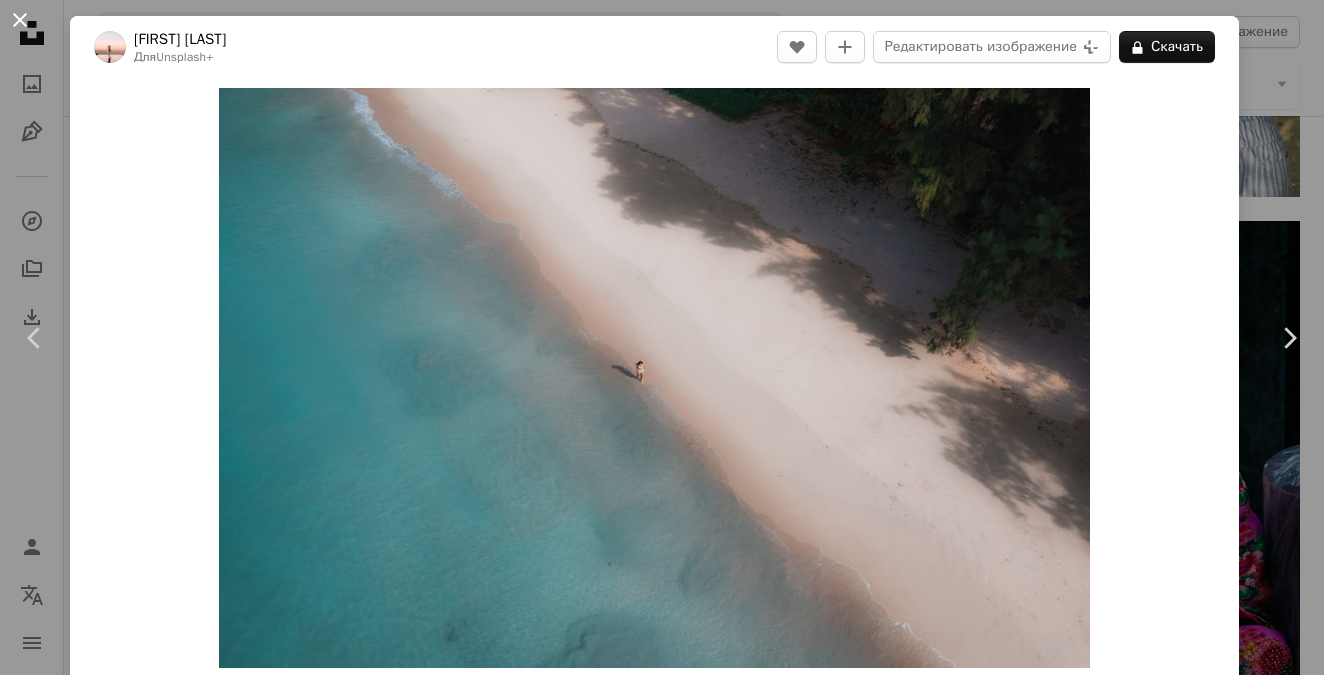 click on "An X shape" at bounding box center [20, 20] 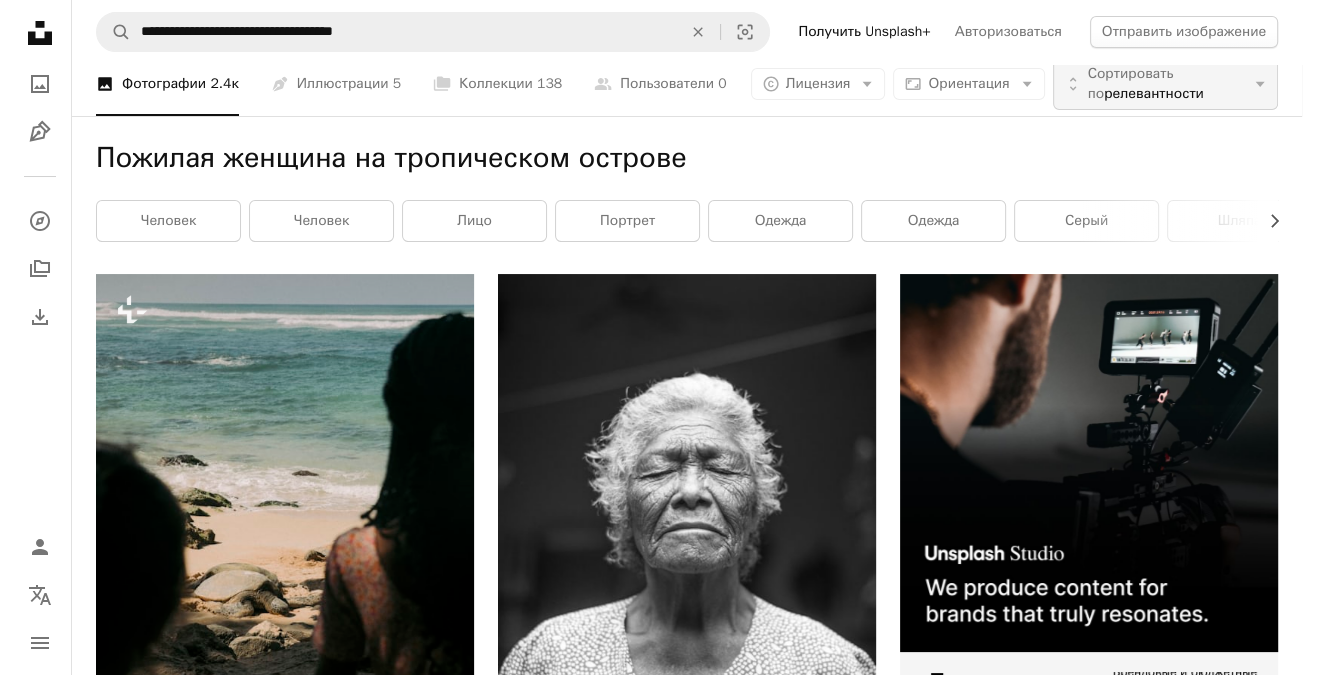 scroll, scrollTop: 0, scrollLeft: 0, axis: both 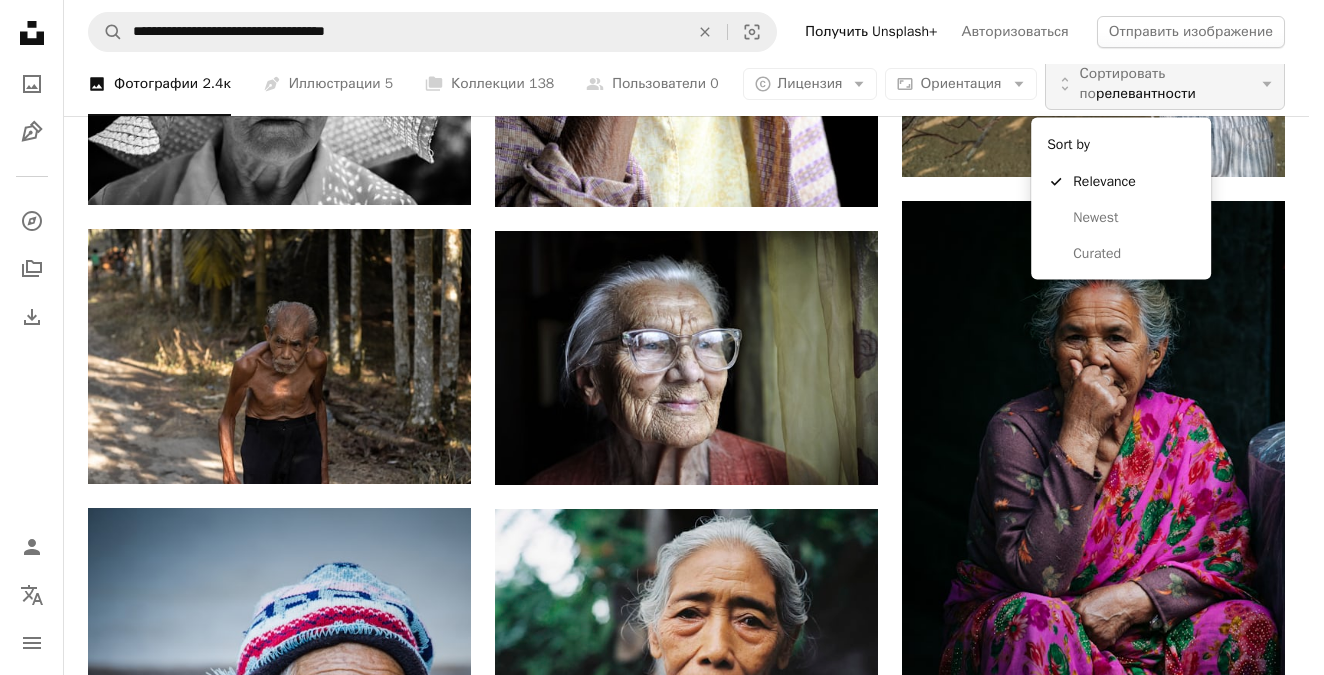 click 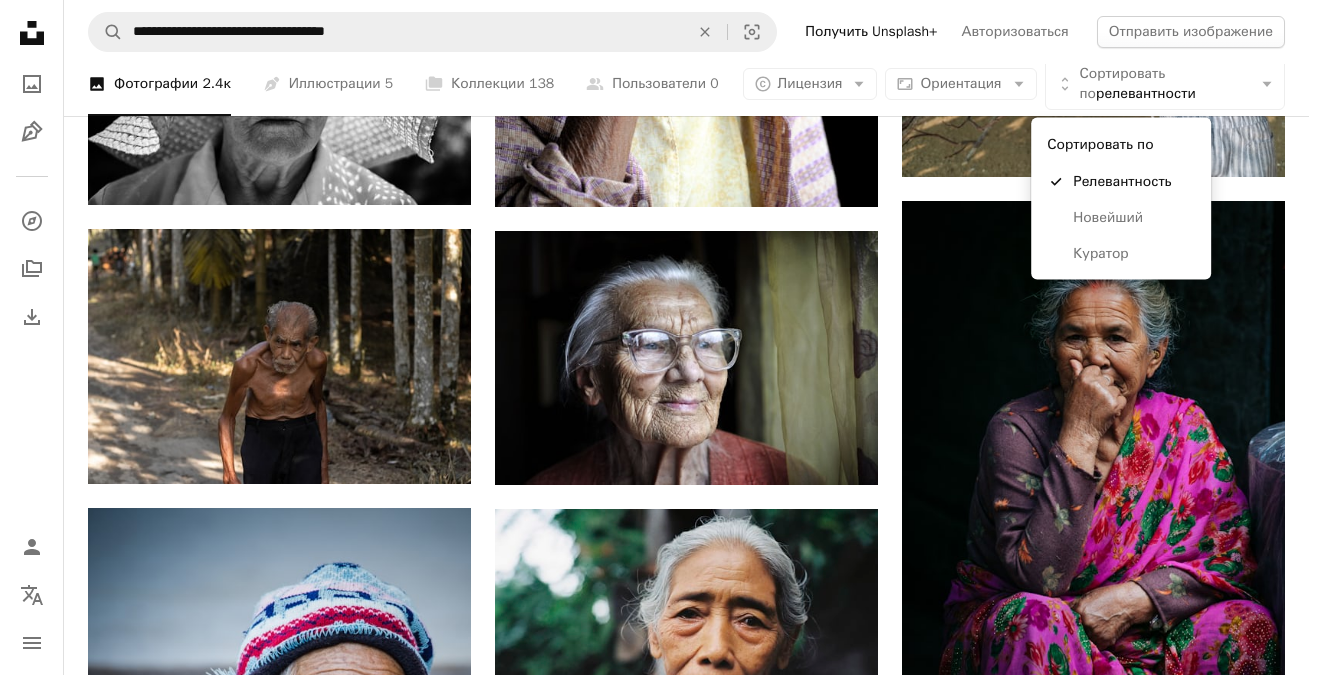 click on "**********" at bounding box center [654, 337] 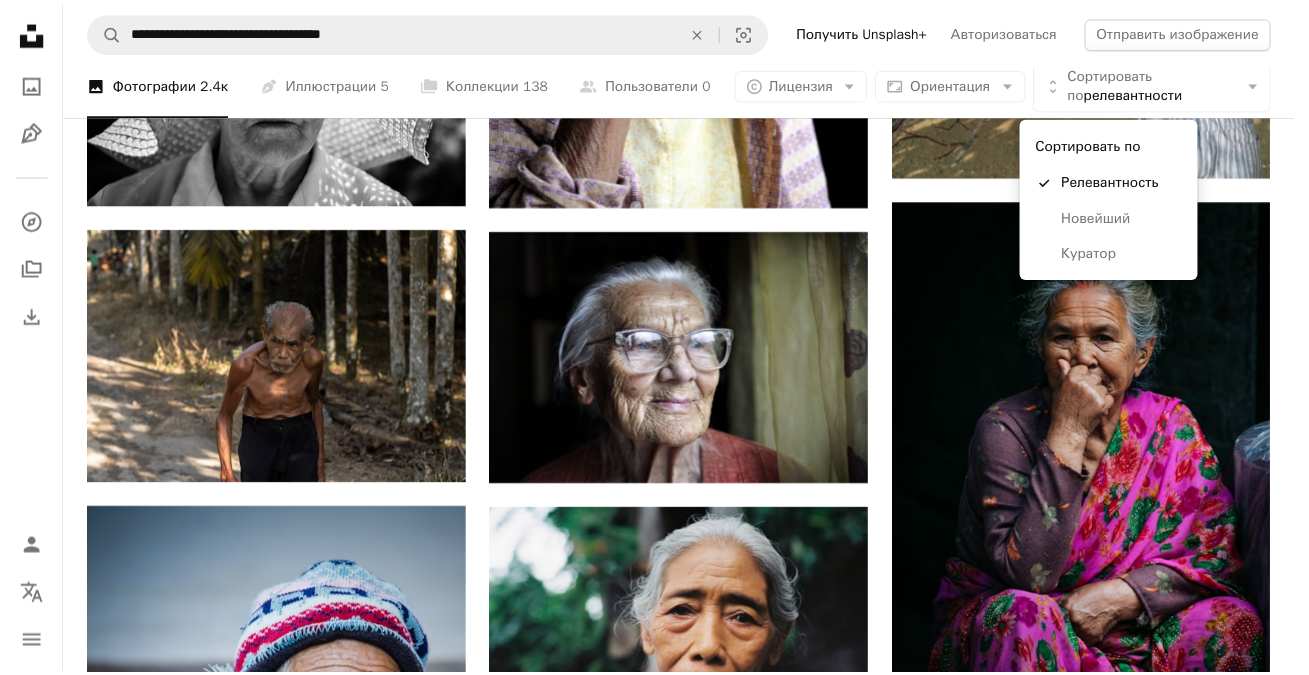 scroll, scrollTop: 1800, scrollLeft: 0, axis: vertical 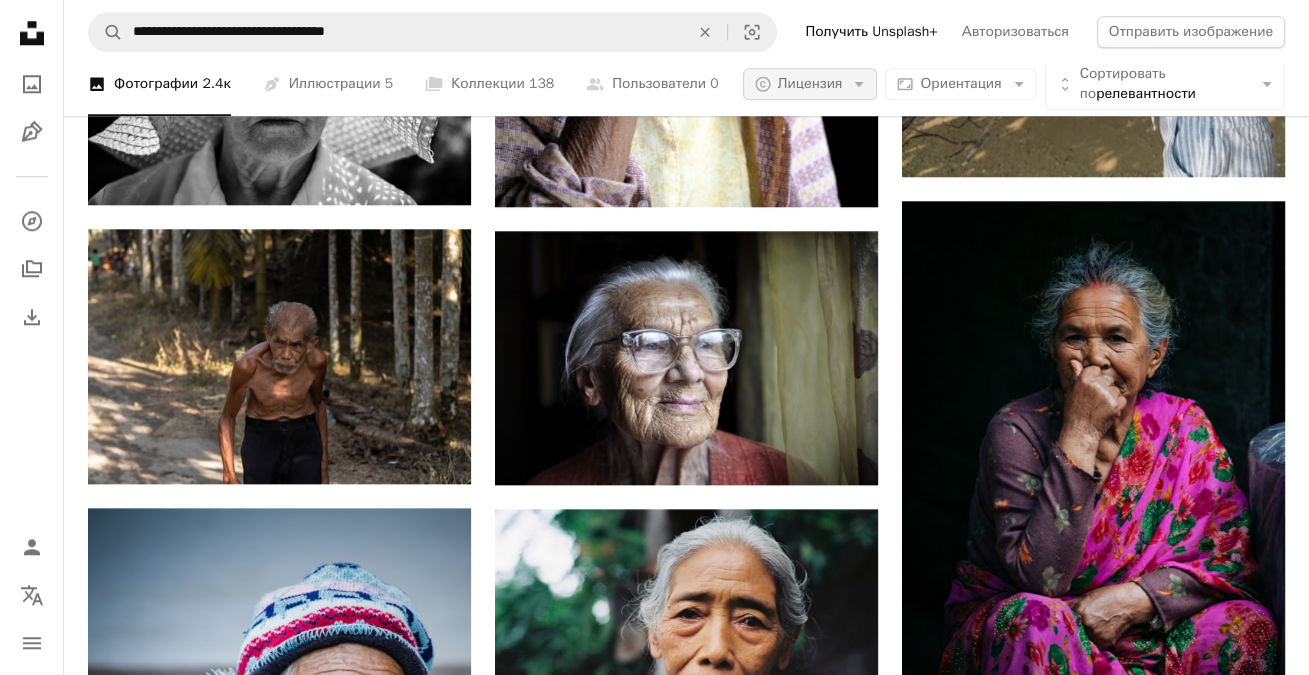 click 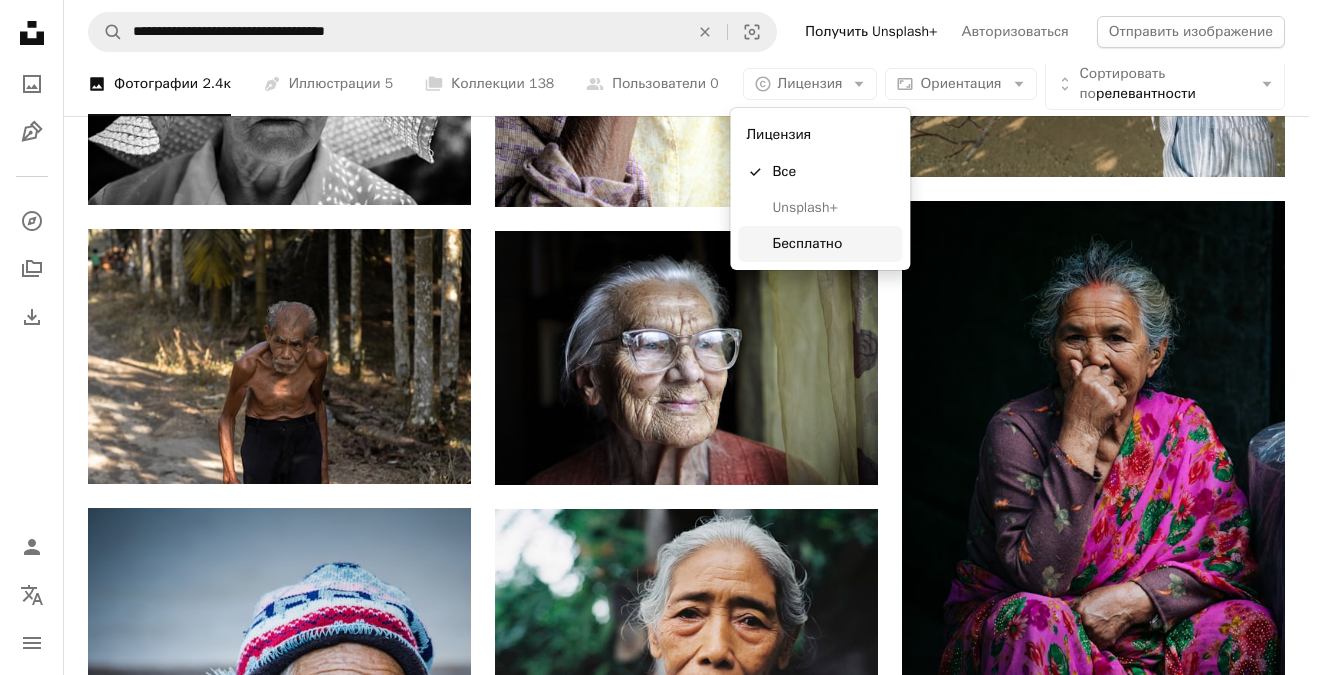 click on "Бесплатно" at bounding box center [807, 243] 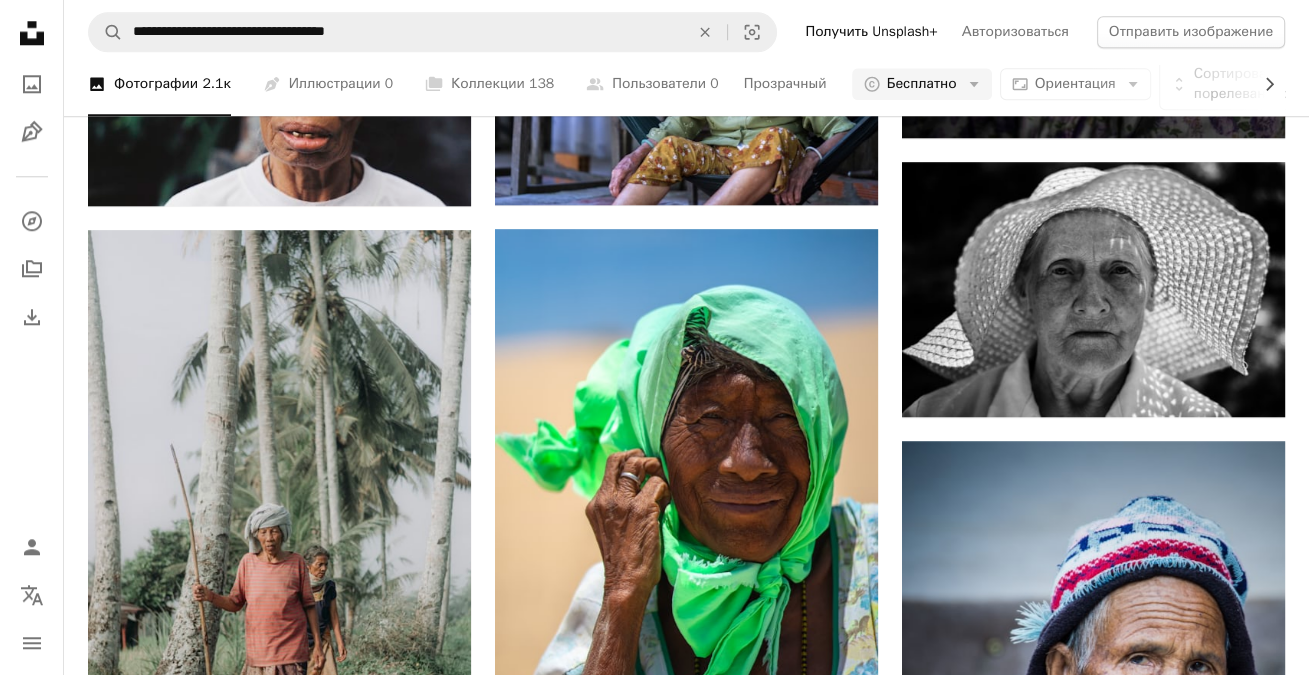 scroll, scrollTop: 0, scrollLeft: 0, axis: both 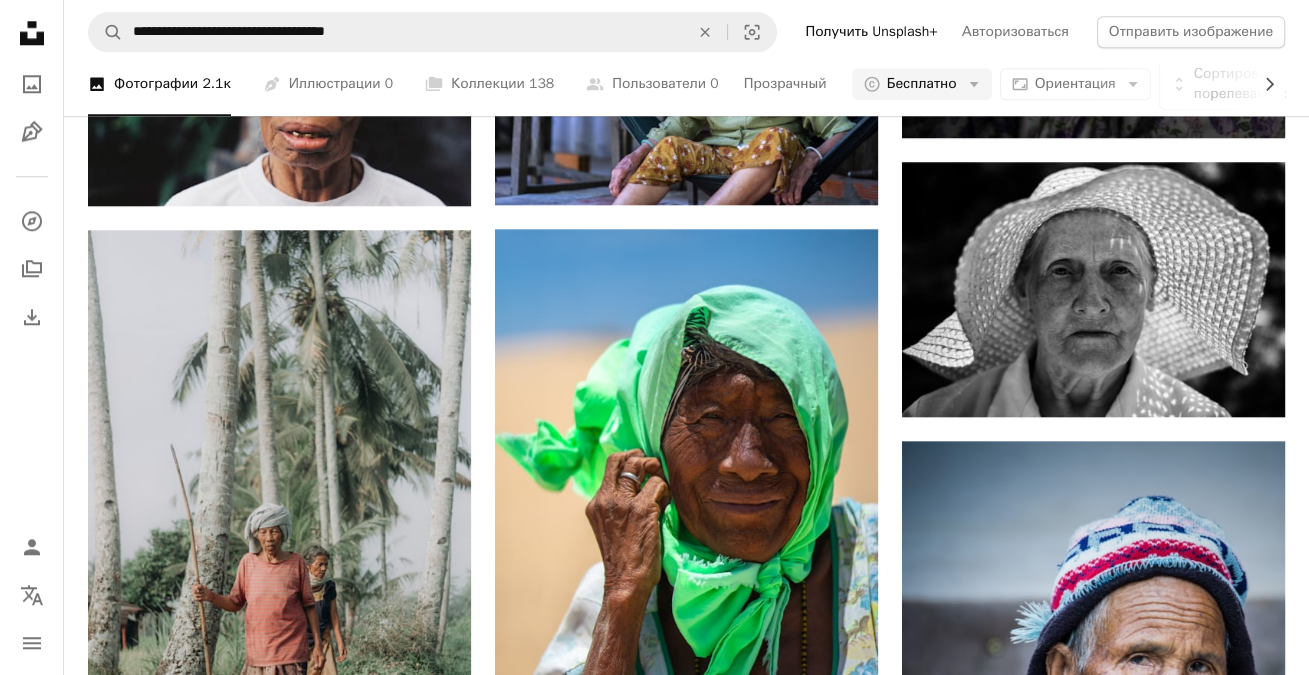 click on "Загрузить еще" at bounding box center [687, 2615] 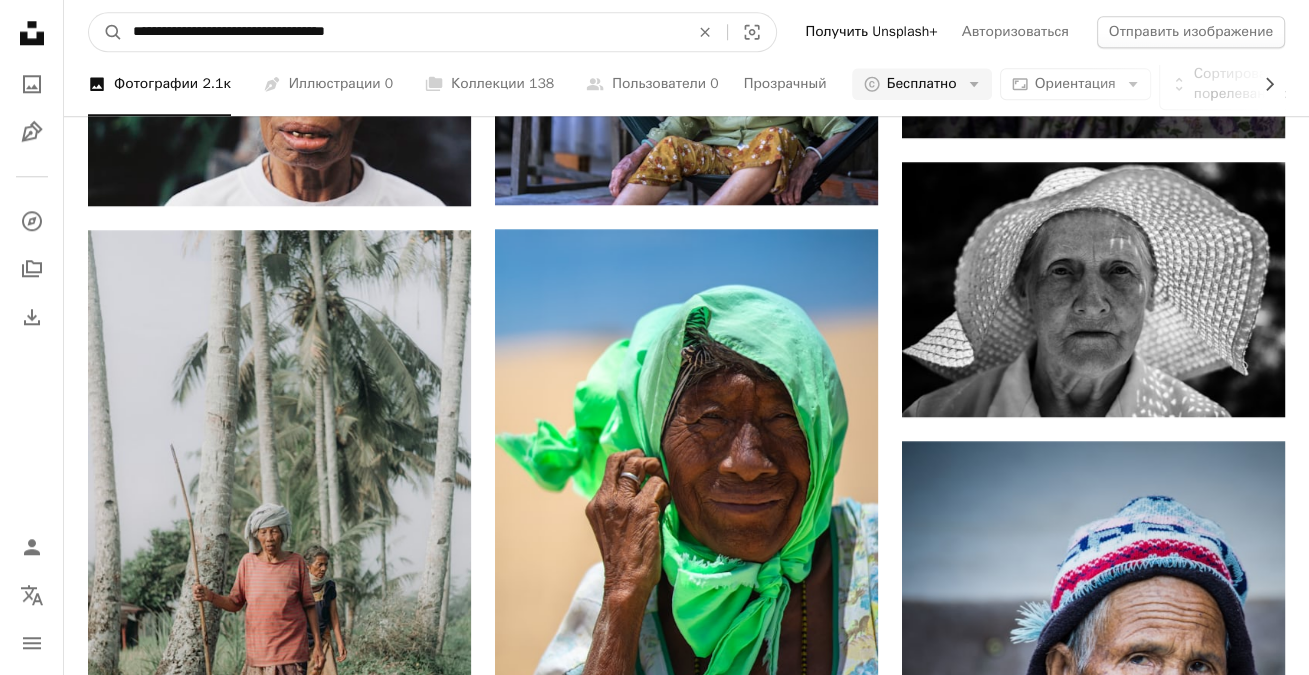 drag, startPoint x: 133, startPoint y: 31, endPoint x: 276, endPoint y: 33, distance: 143.01399 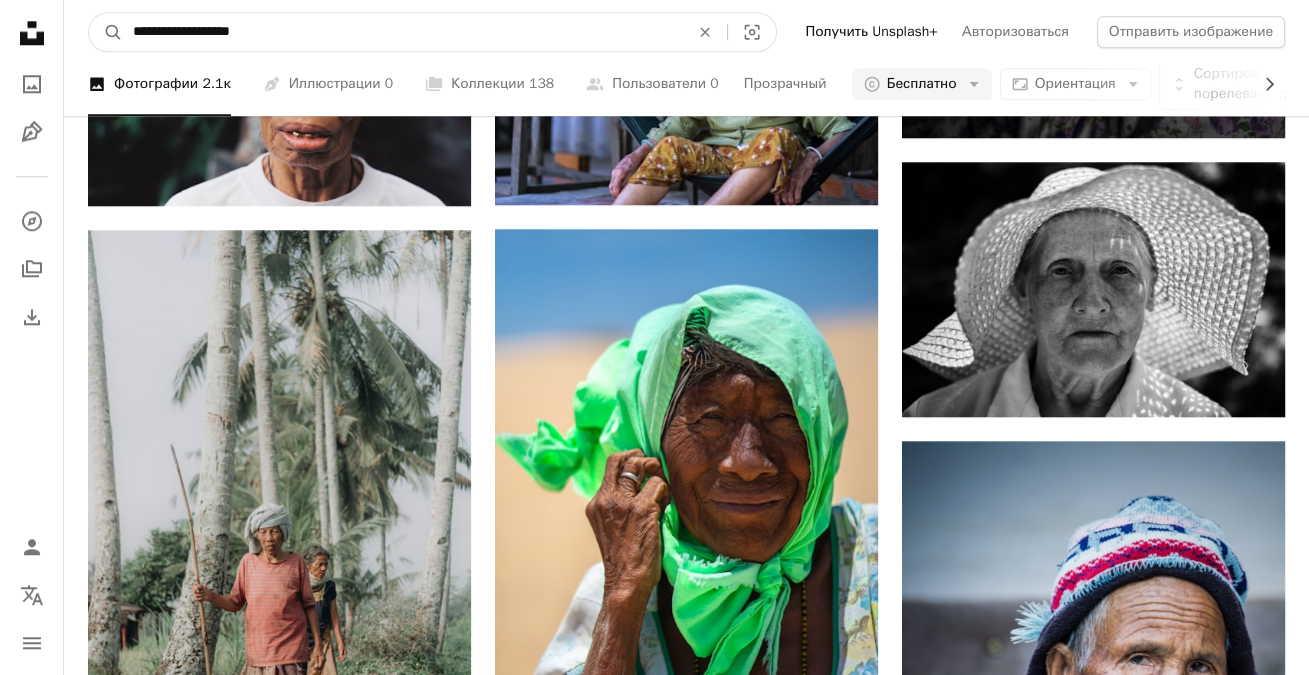 click on "**********" at bounding box center (403, 32) 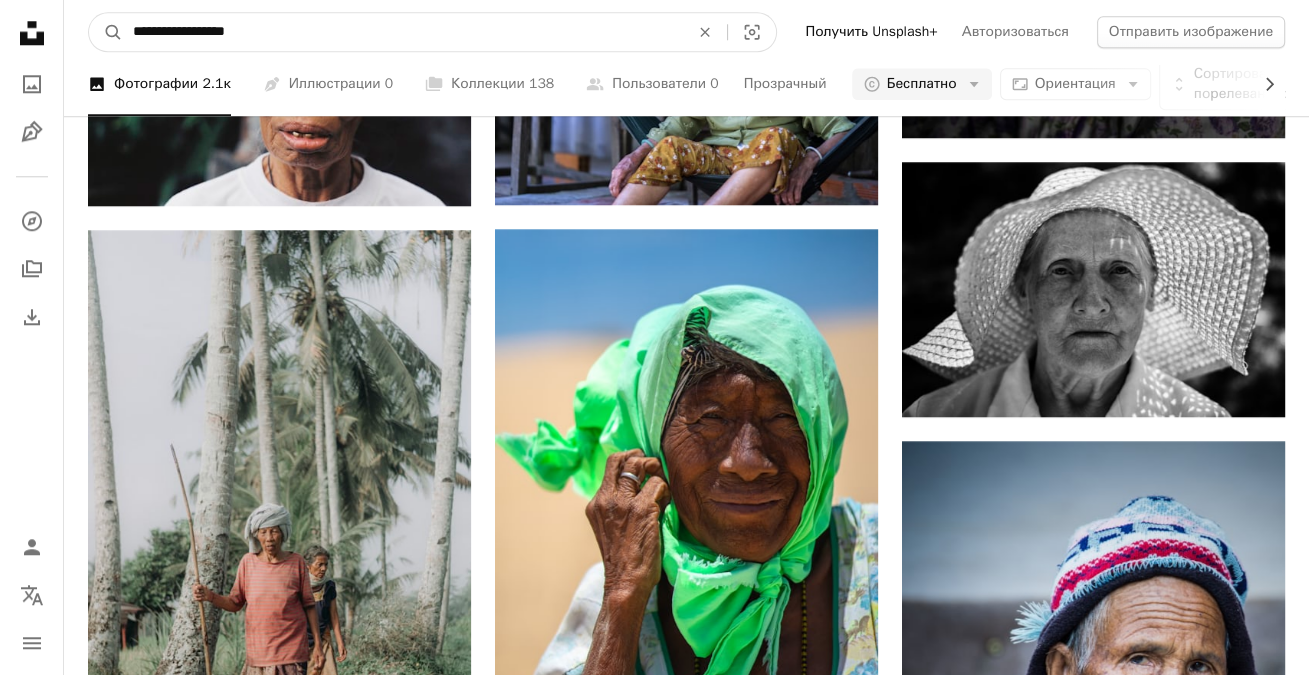 click on "A magnifying glass" at bounding box center (106, 32) 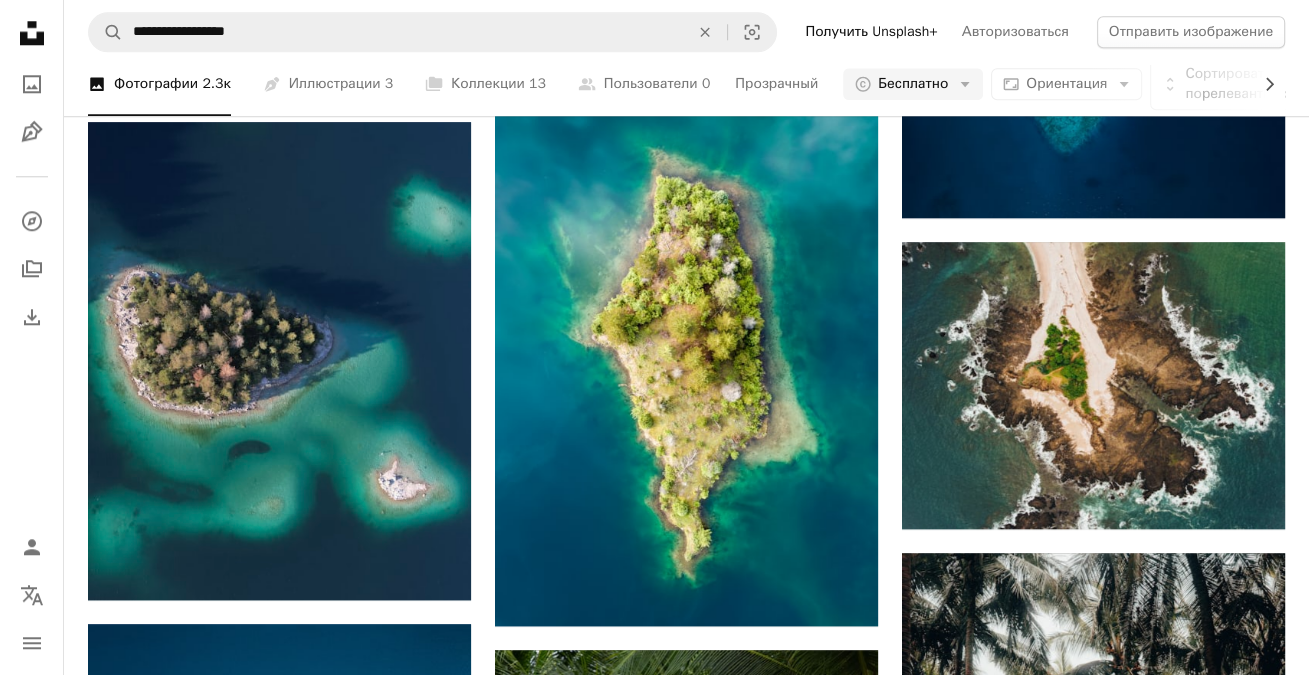 scroll, scrollTop: 0, scrollLeft: 0, axis: both 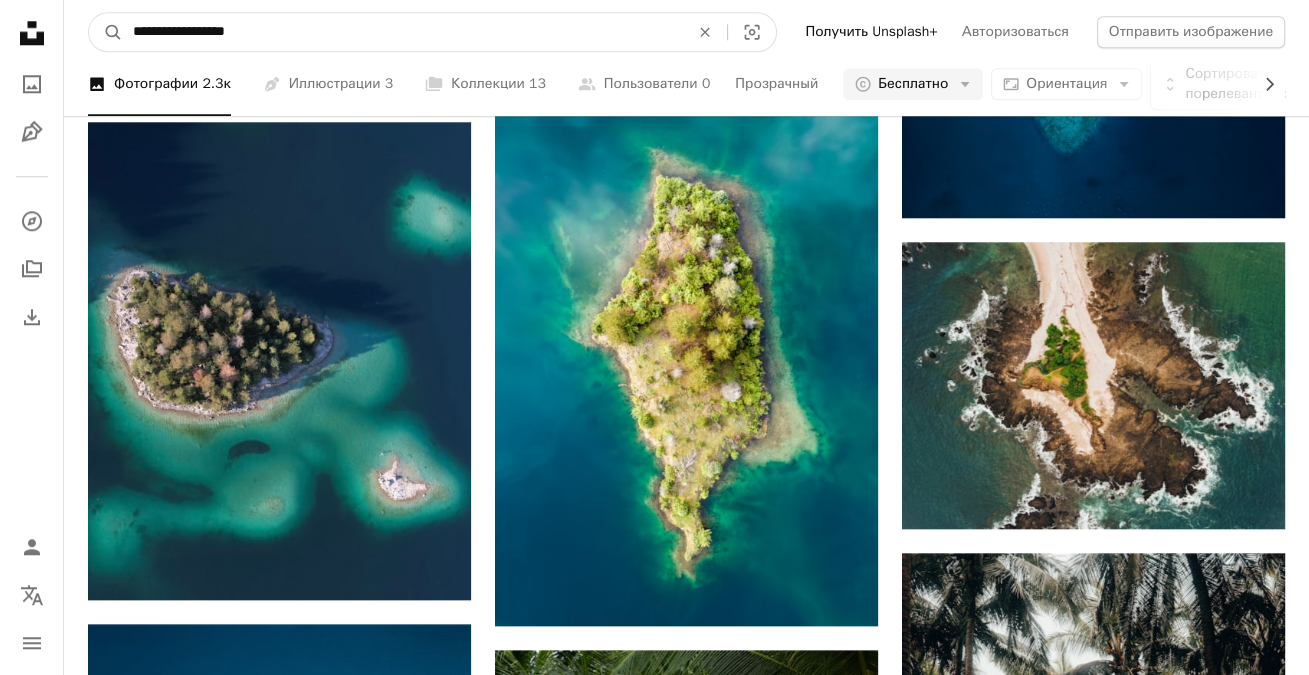 click on "**********" at bounding box center [403, 32] 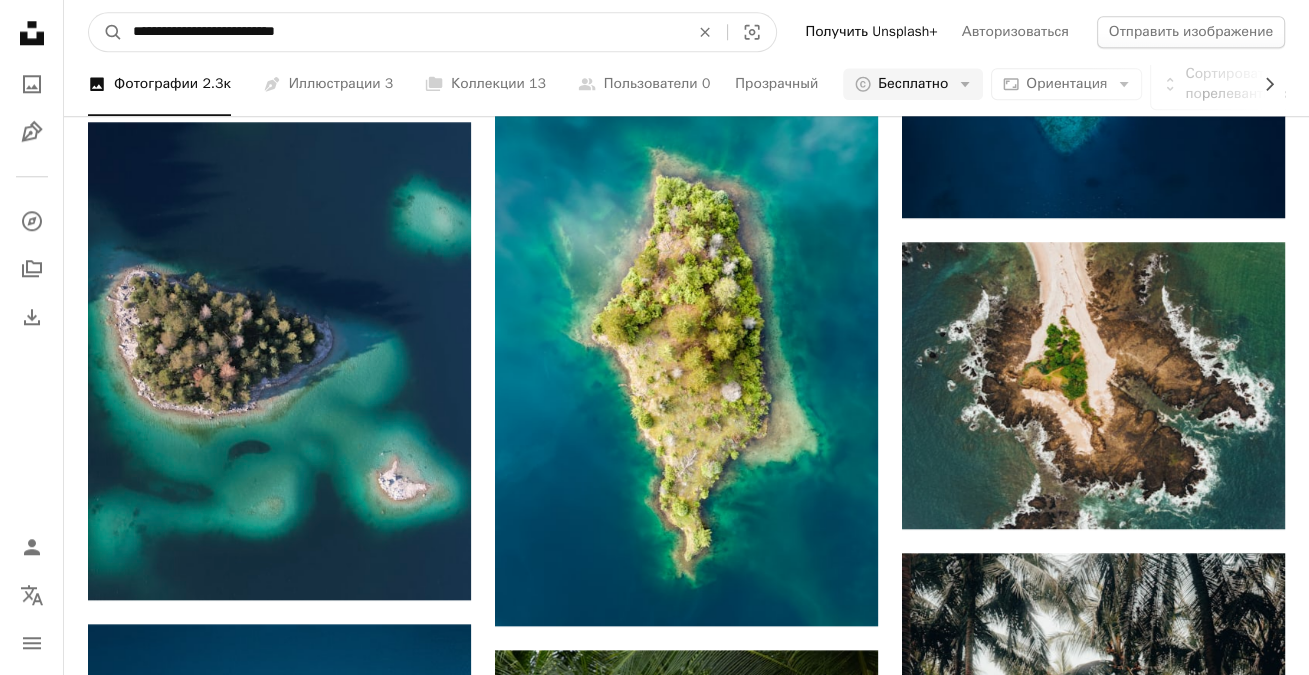 click on "**********" at bounding box center [403, 32] 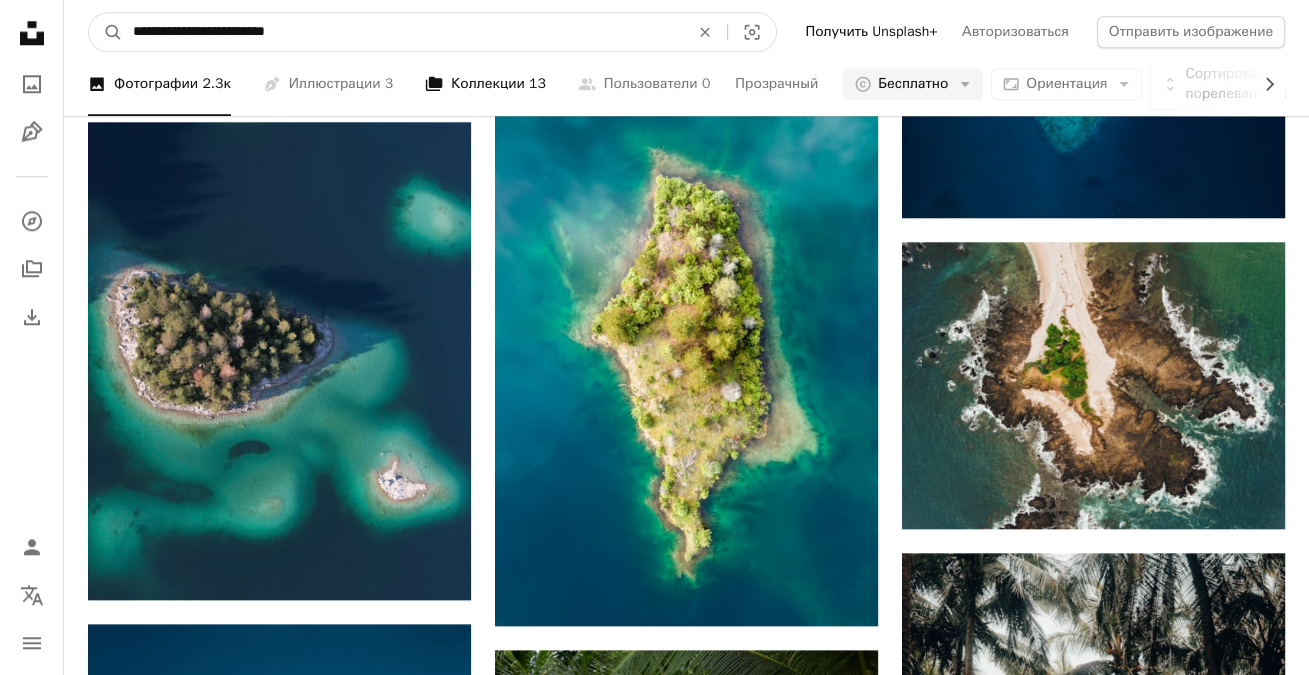 type on "**********" 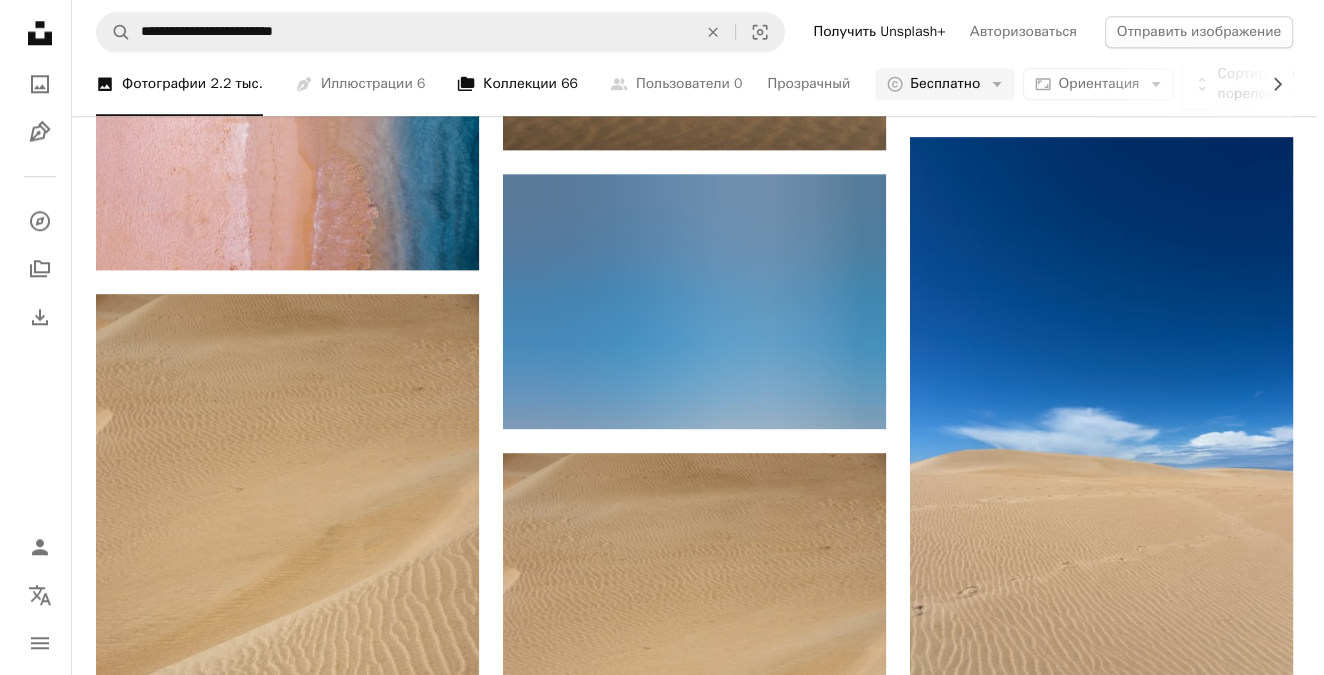scroll, scrollTop: 2000, scrollLeft: 0, axis: vertical 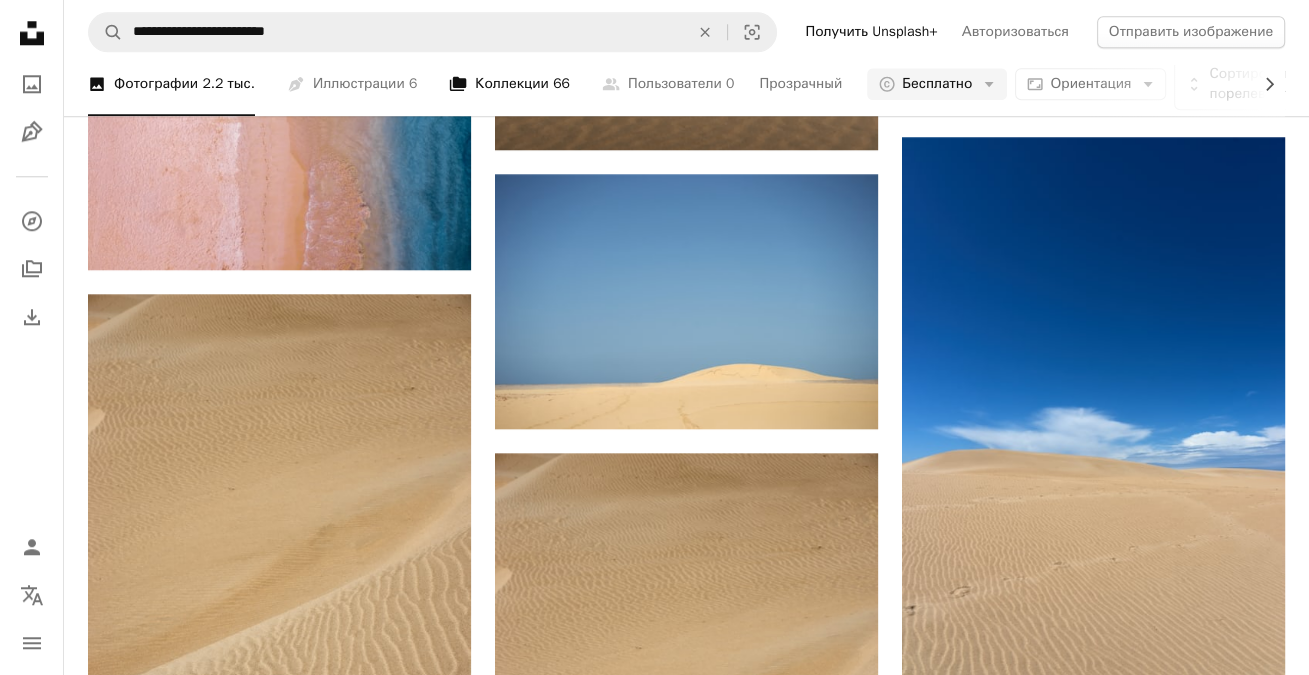 click at bounding box center [1093, 990] 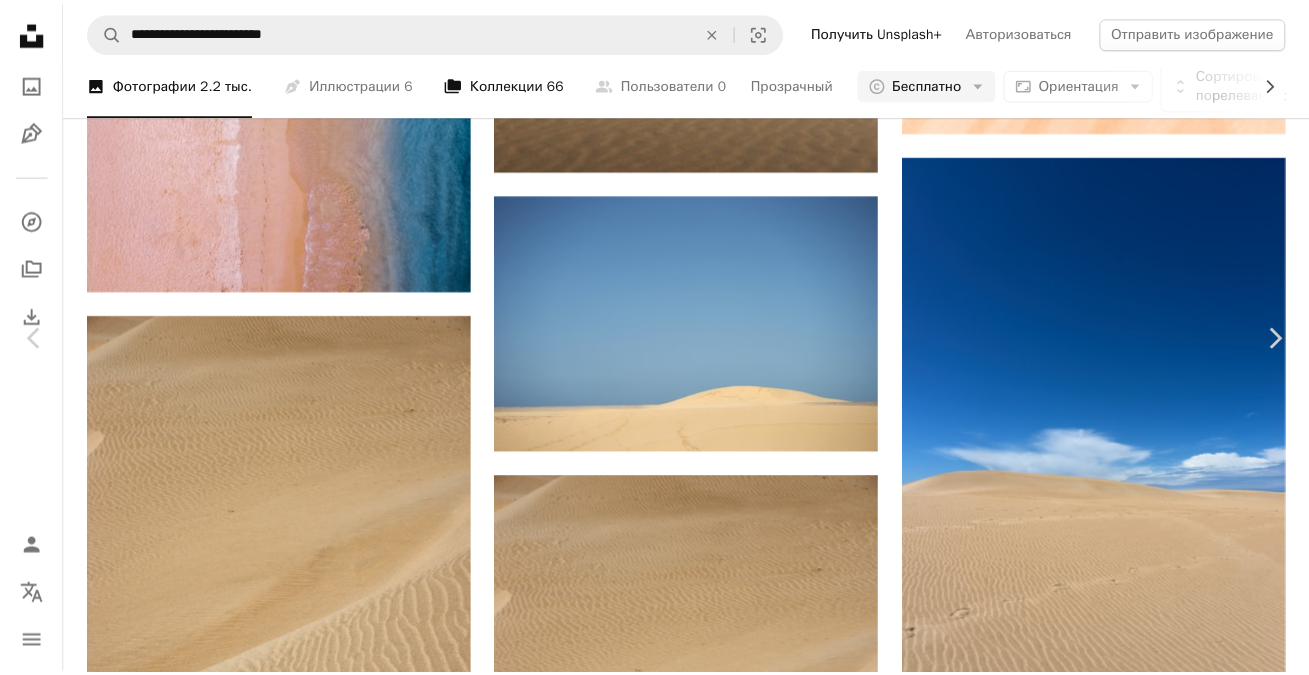 scroll, scrollTop: 0, scrollLeft: 0, axis: both 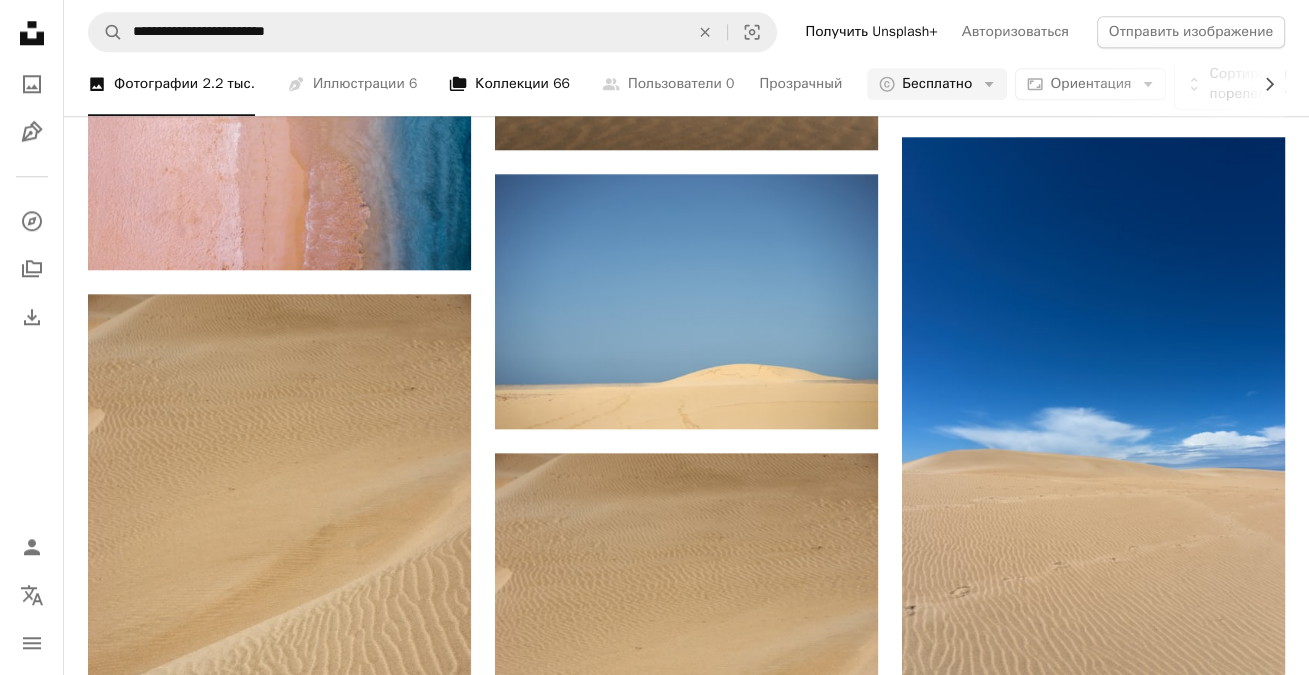 click on "Загрузить еще" at bounding box center (687, 3216) 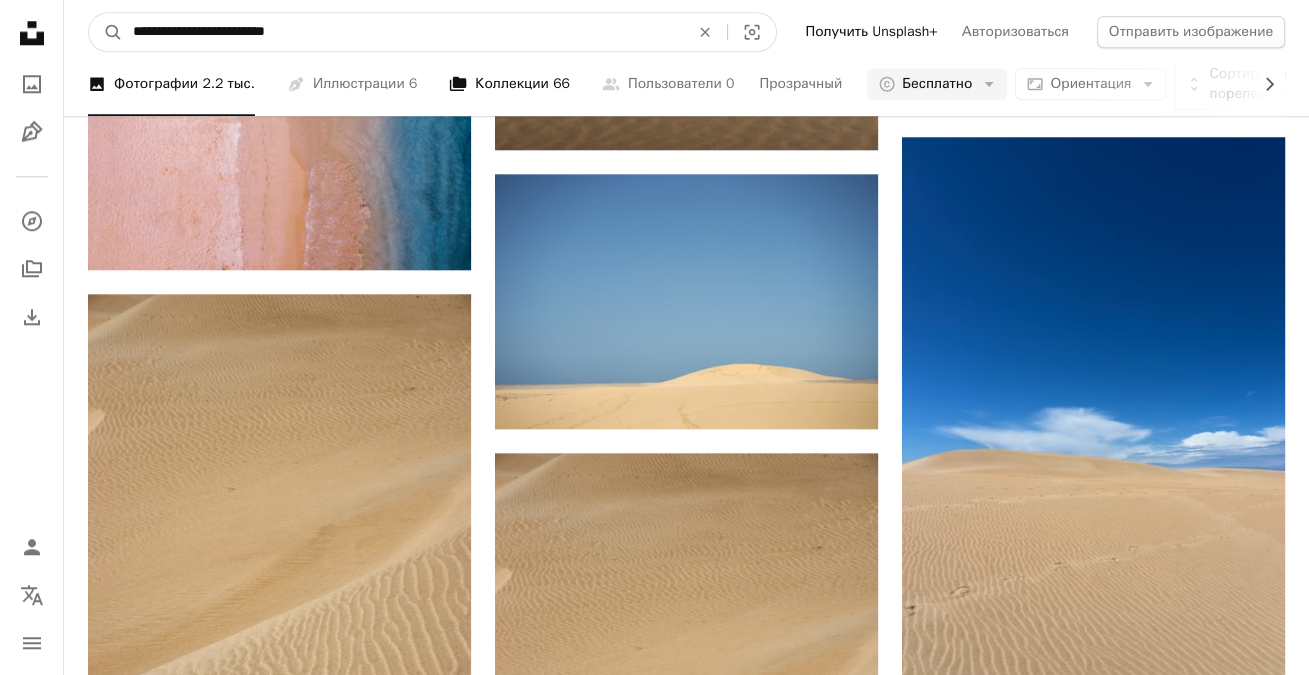click on "**********" at bounding box center [403, 32] 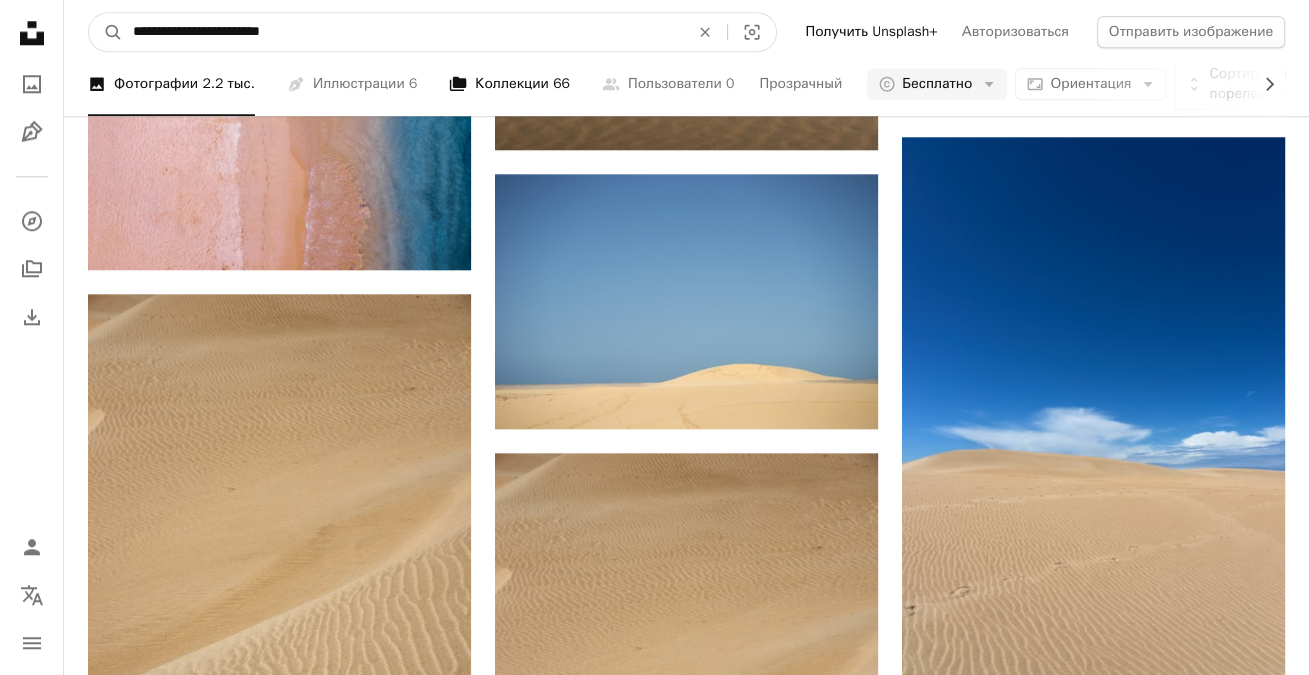 type on "**********" 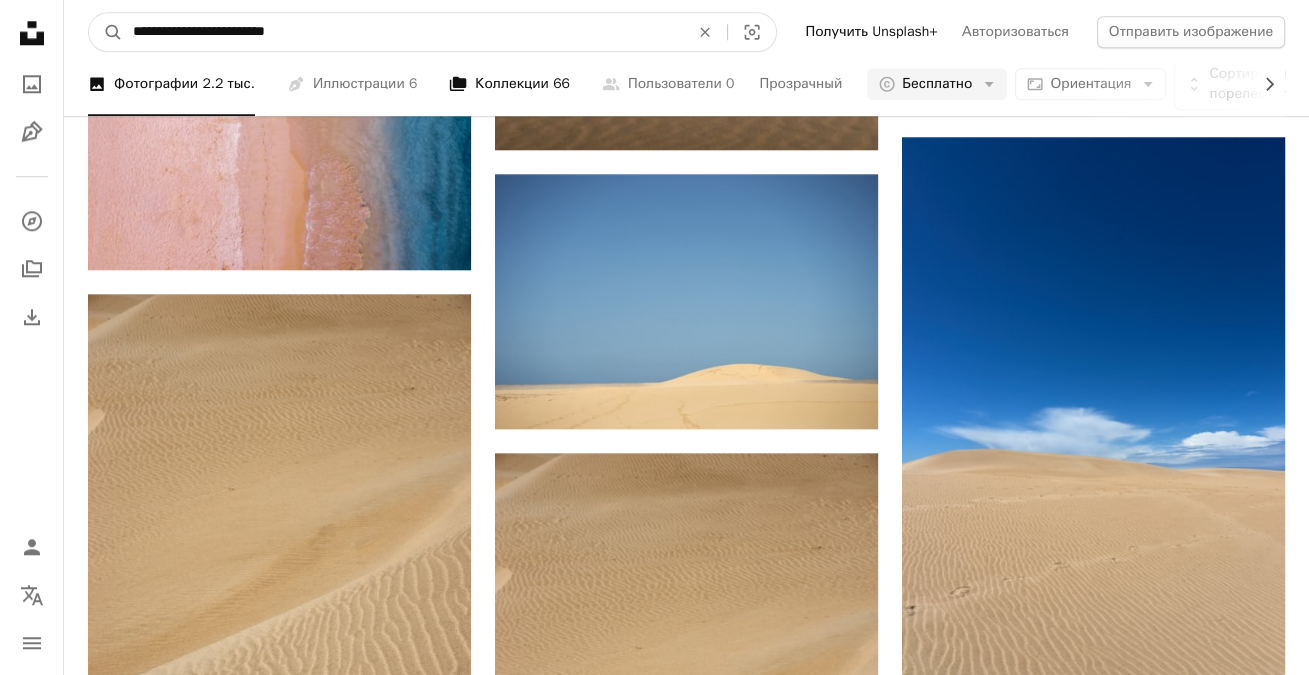 click on "**********" at bounding box center [403, 32] 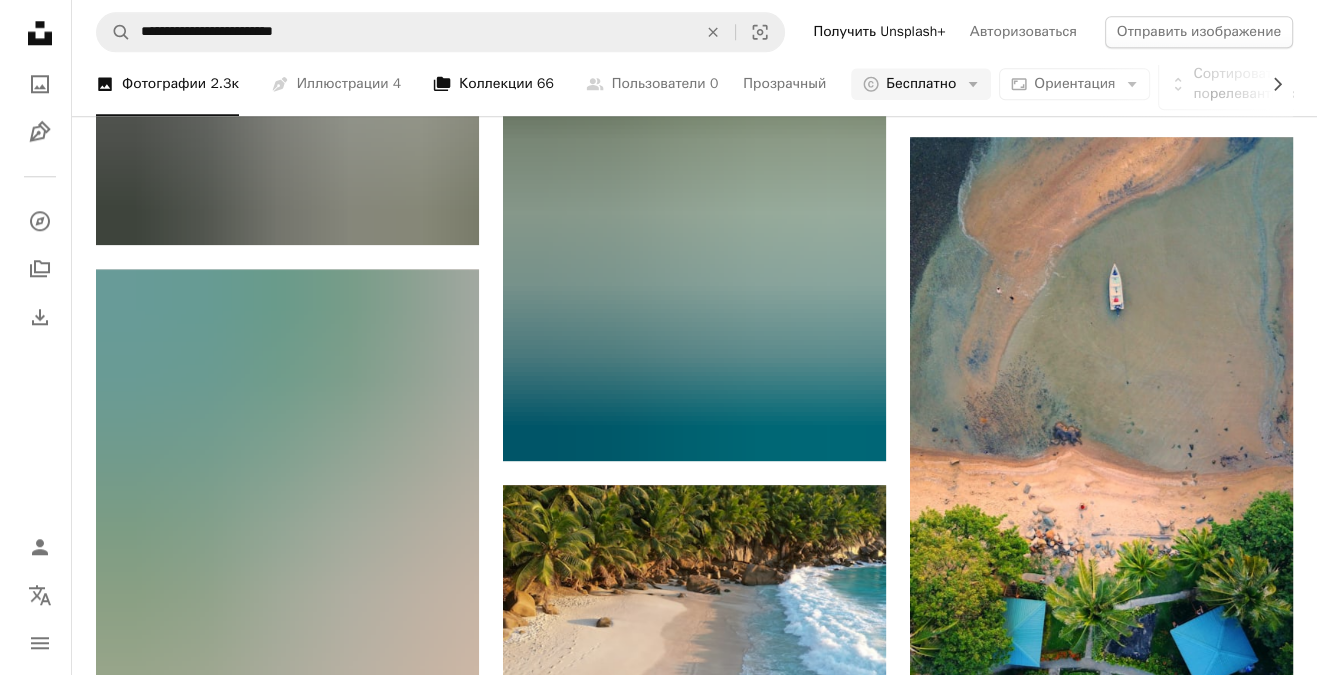 scroll, scrollTop: 300, scrollLeft: 0, axis: vertical 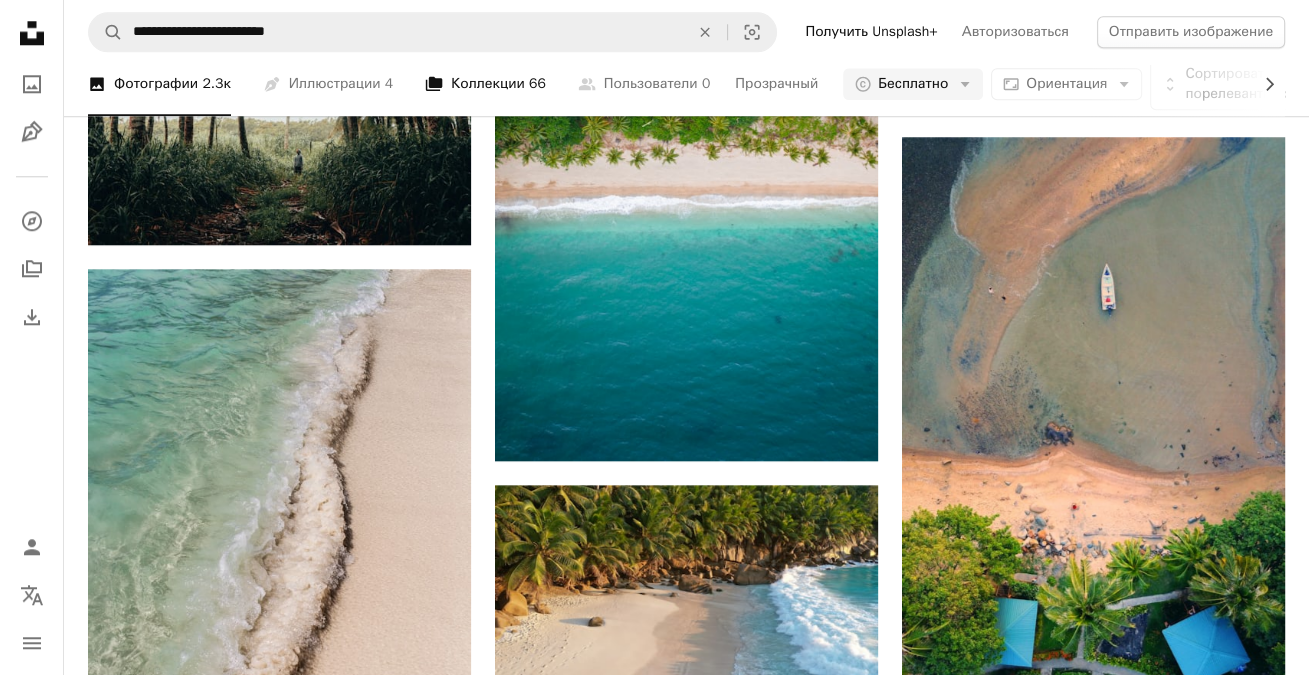 click at bounding box center [279, -1239] 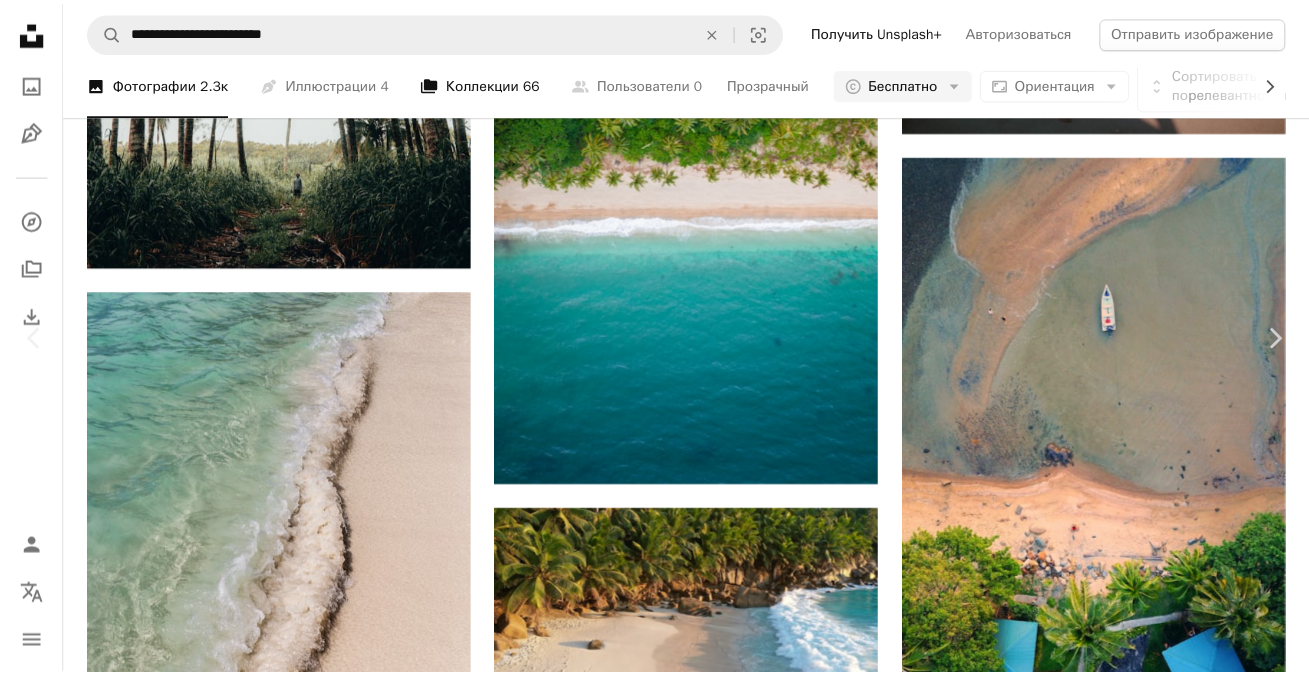 scroll, scrollTop: 0, scrollLeft: 0, axis: both 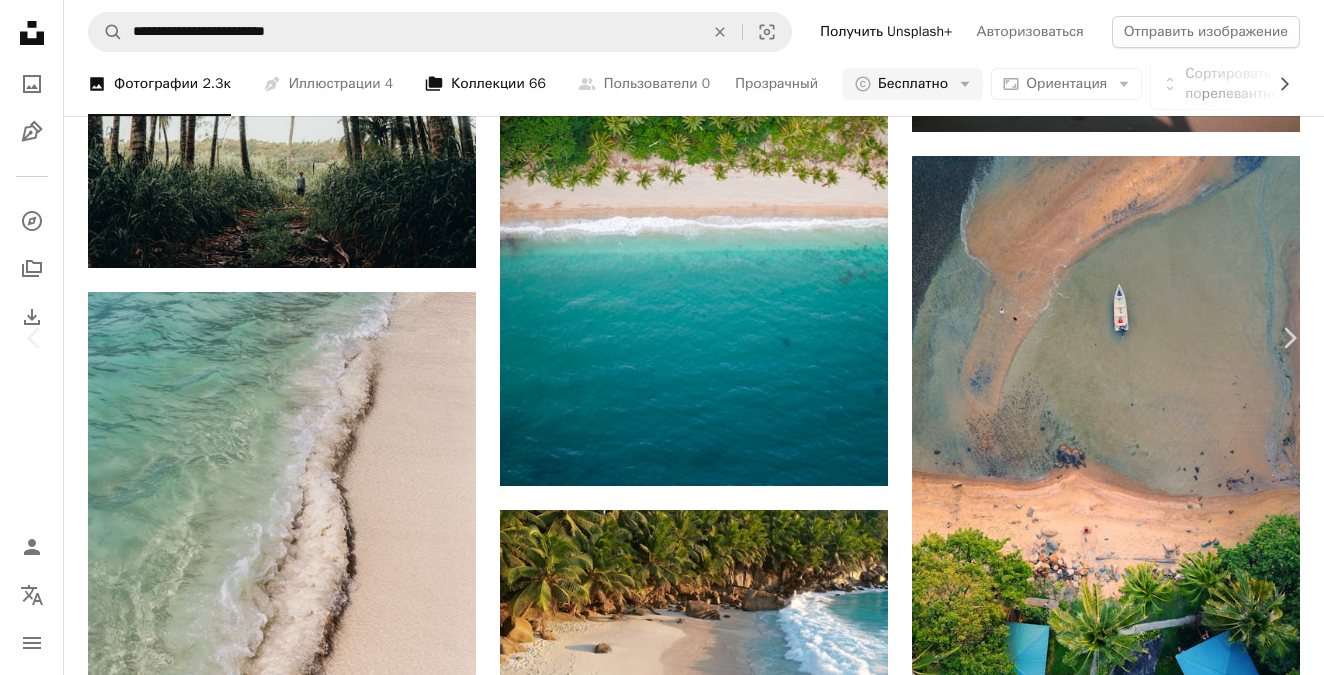 click on "An X shape" at bounding box center [20, 20] 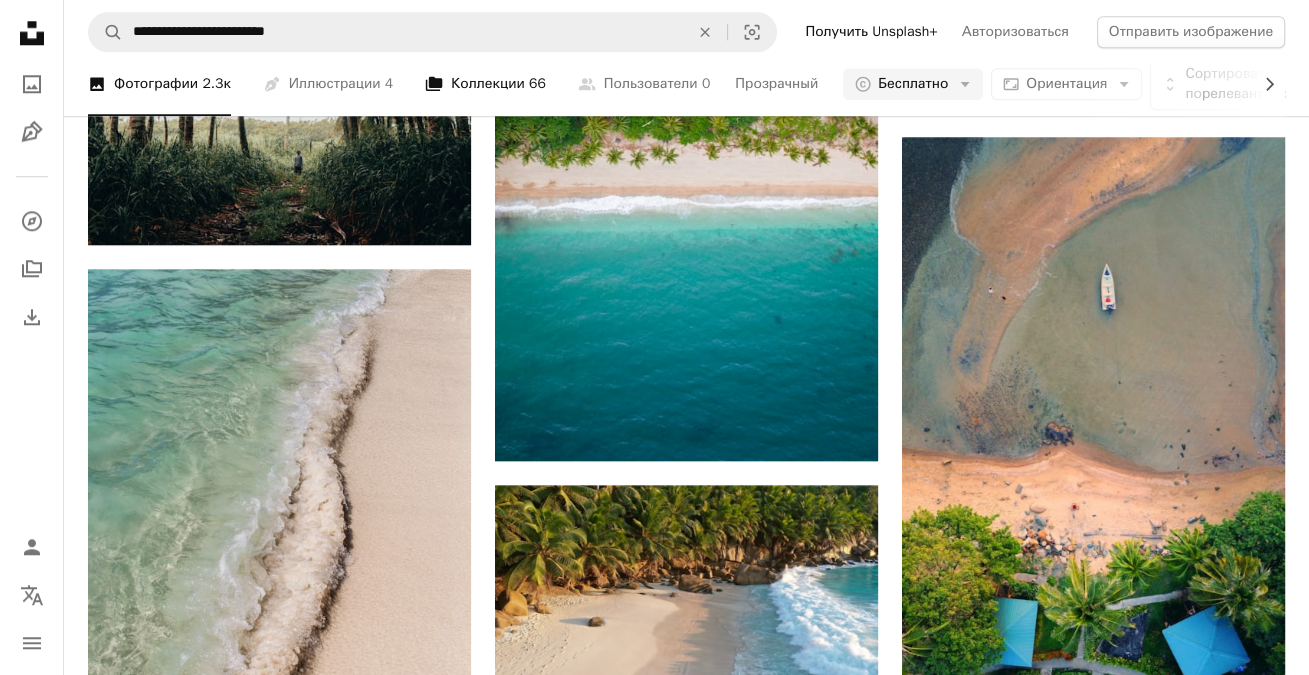 scroll, scrollTop: 3100, scrollLeft: 0, axis: vertical 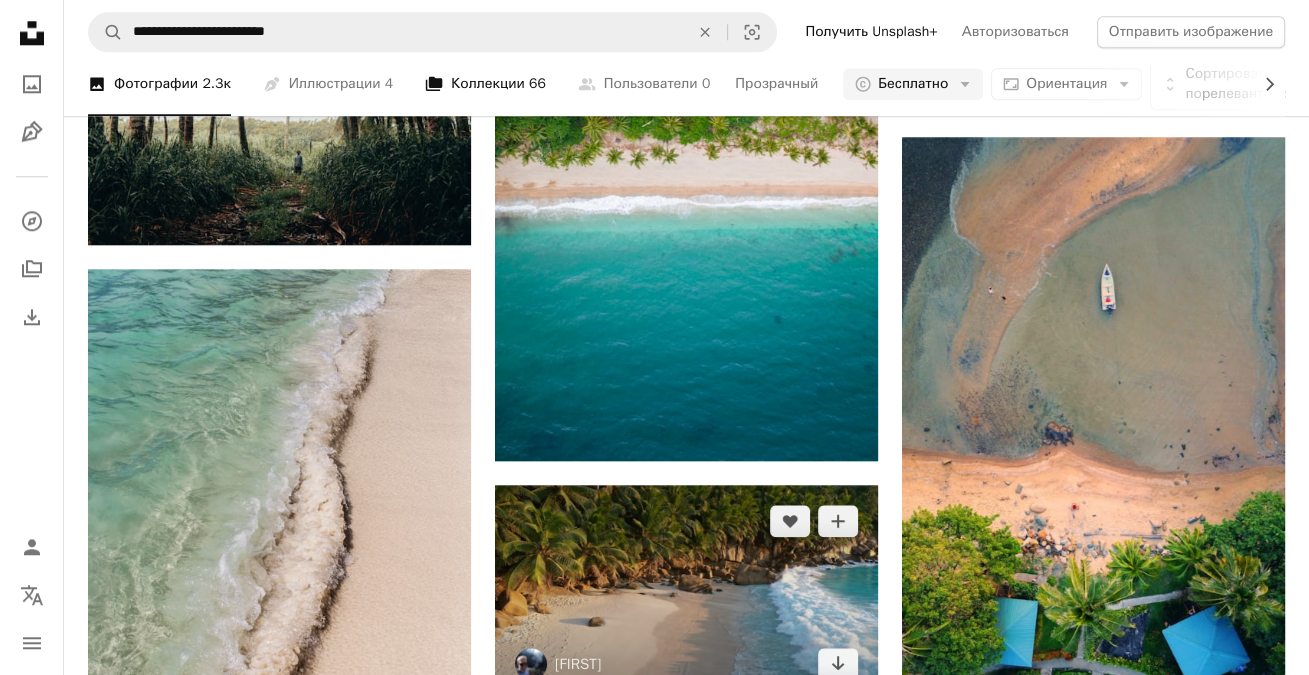 click at bounding box center [686, 592] 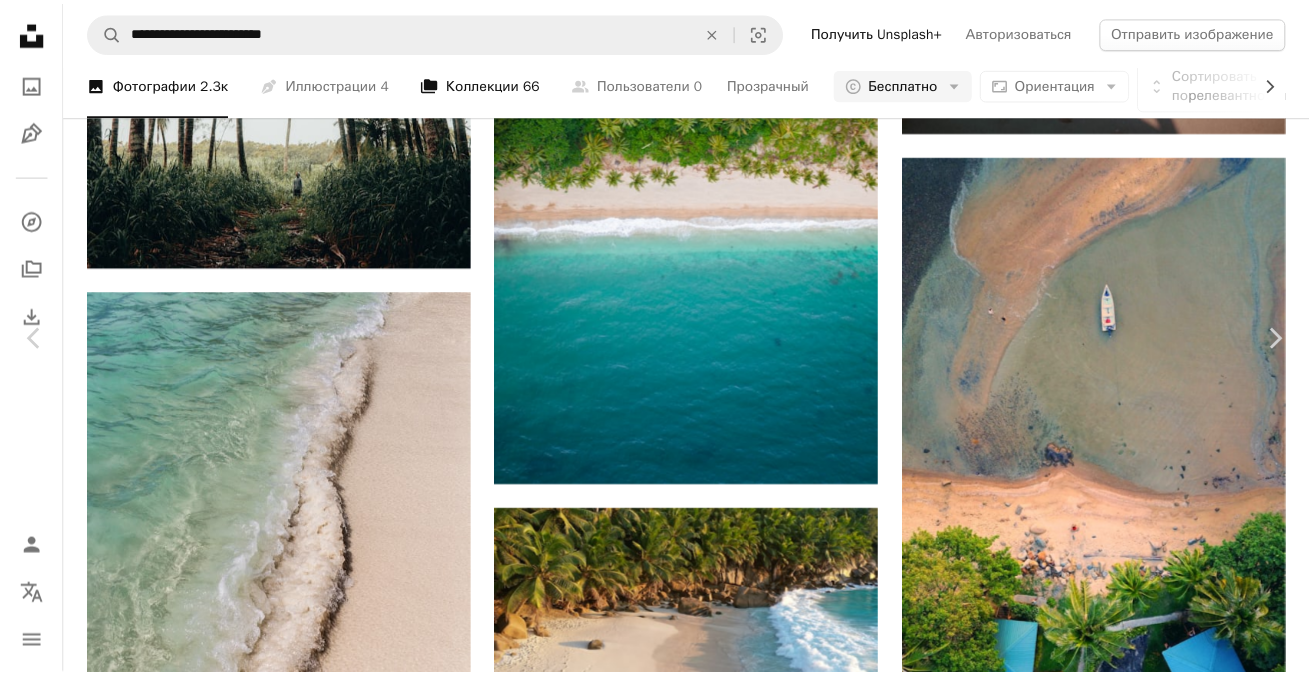 scroll, scrollTop: 200, scrollLeft: 0, axis: vertical 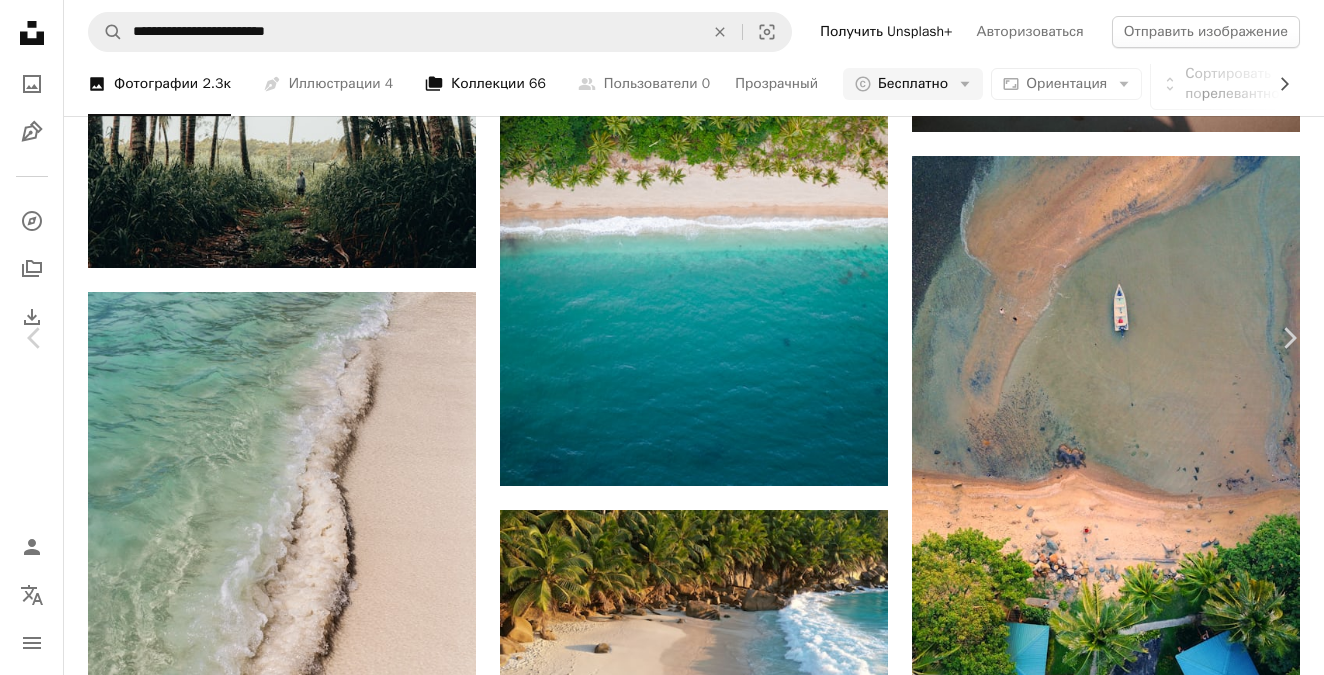 click on "An X shape" at bounding box center [20, 20] 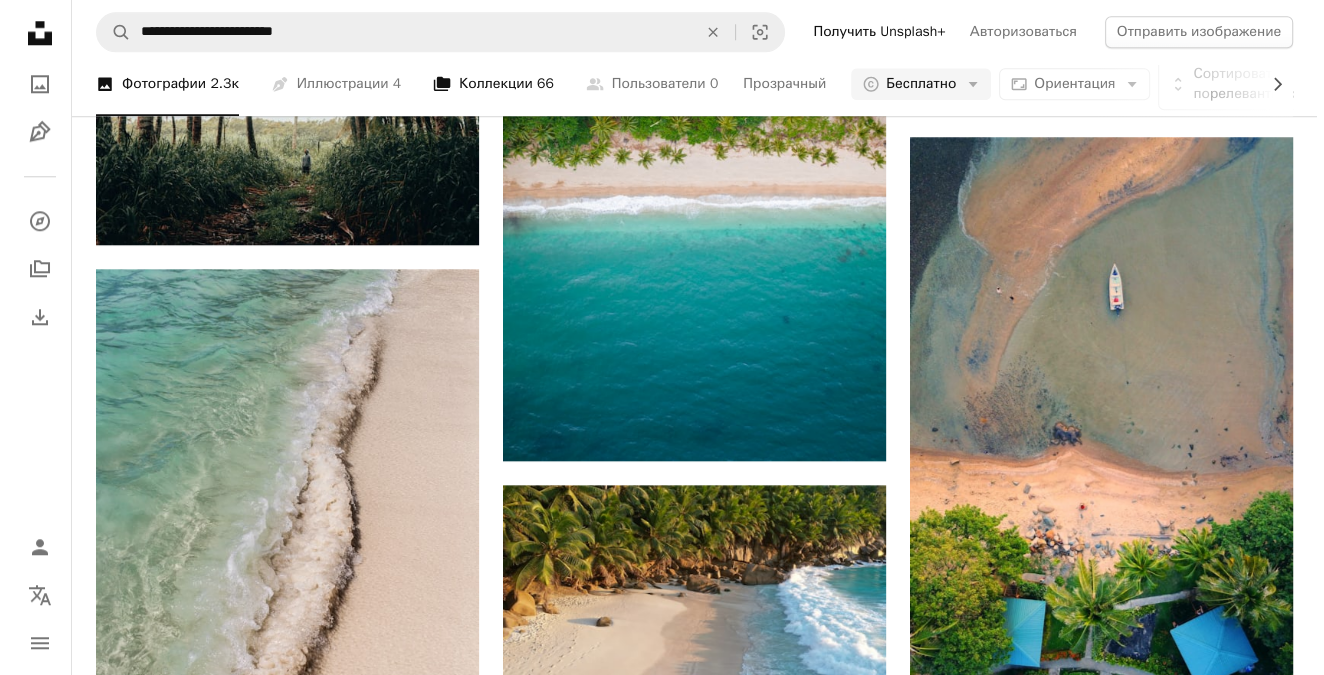 scroll, scrollTop: 300, scrollLeft: 0, axis: vertical 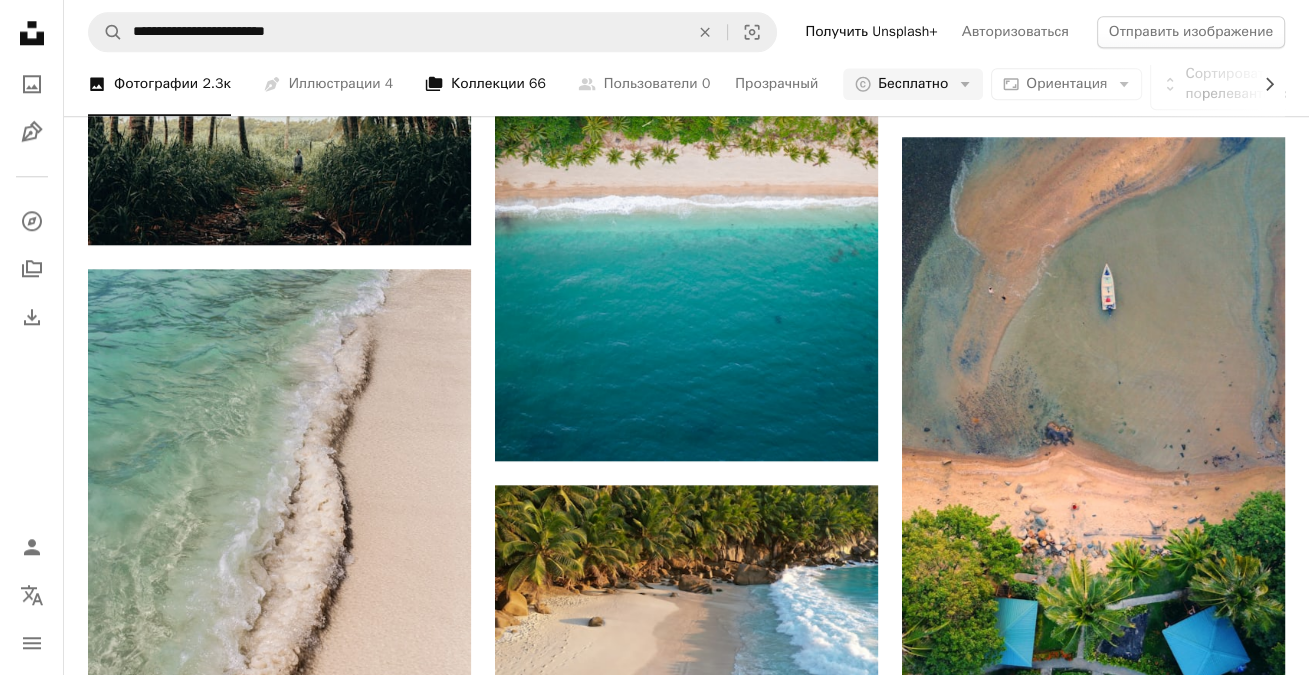 click at bounding box center (279, -1239) 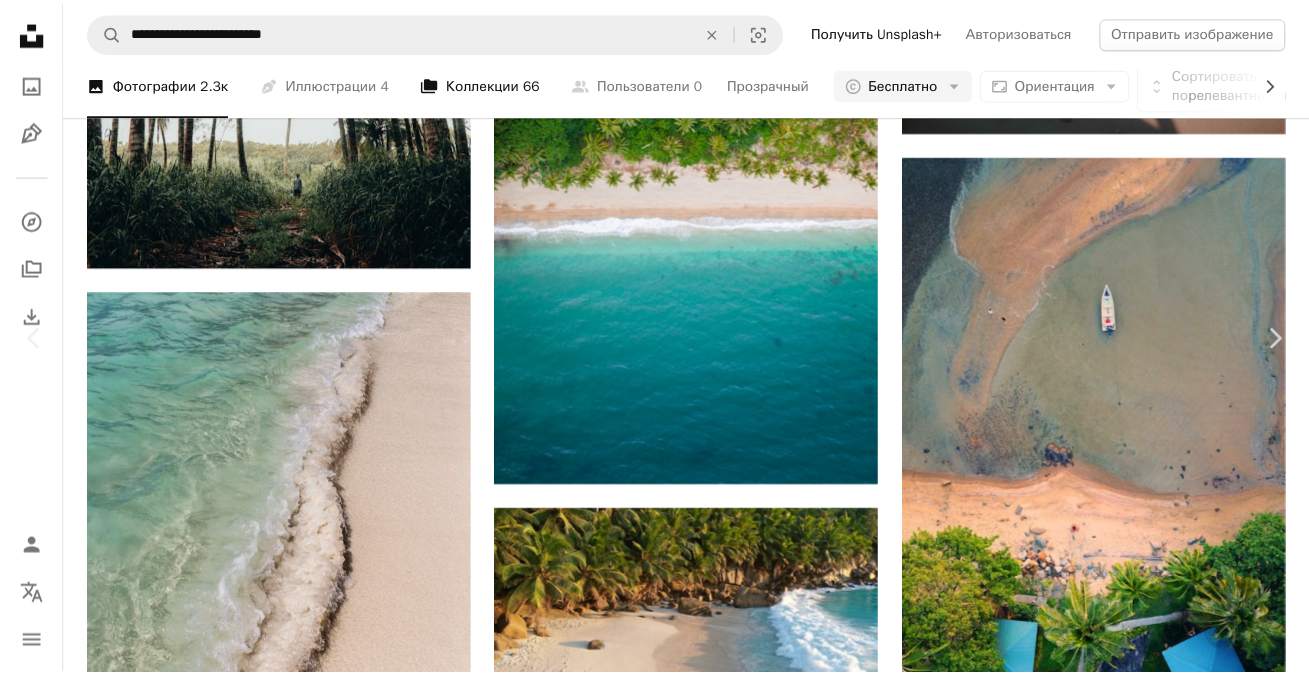 scroll, scrollTop: 100, scrollLeft: 0, axis: vertical 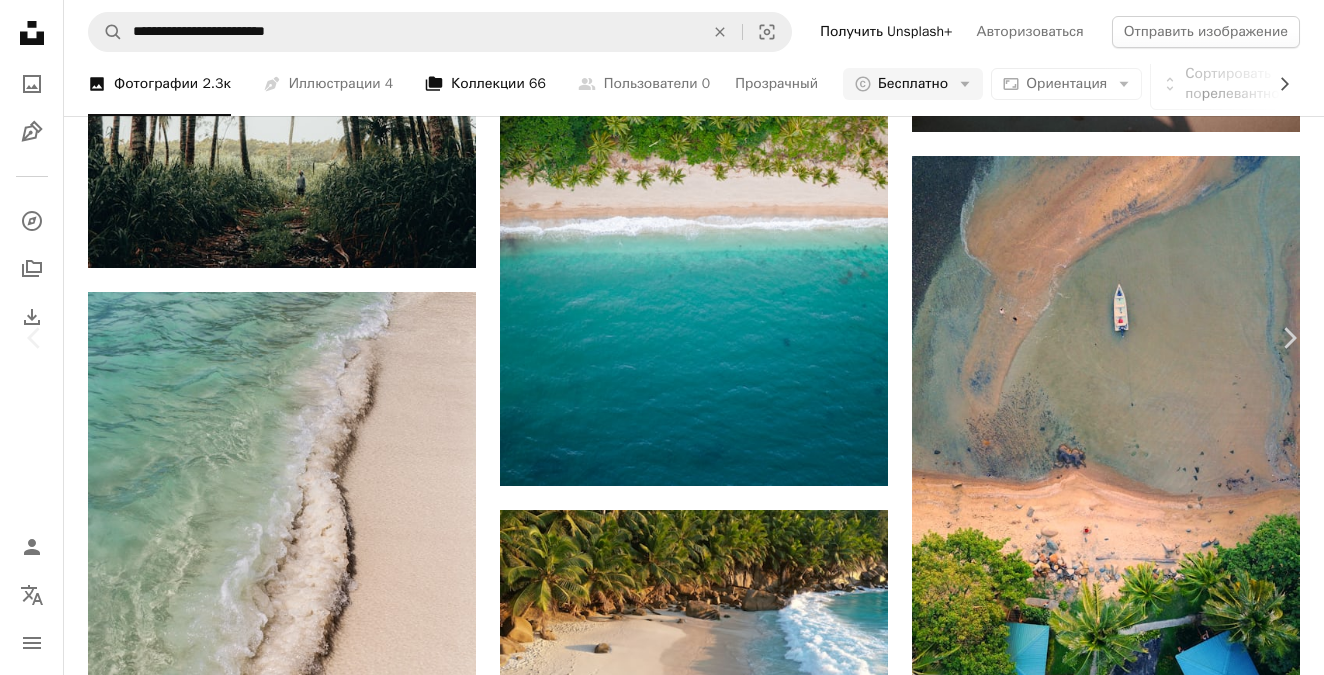 click on "Скачать бесплатно" at bounding box center [1105, 8922] 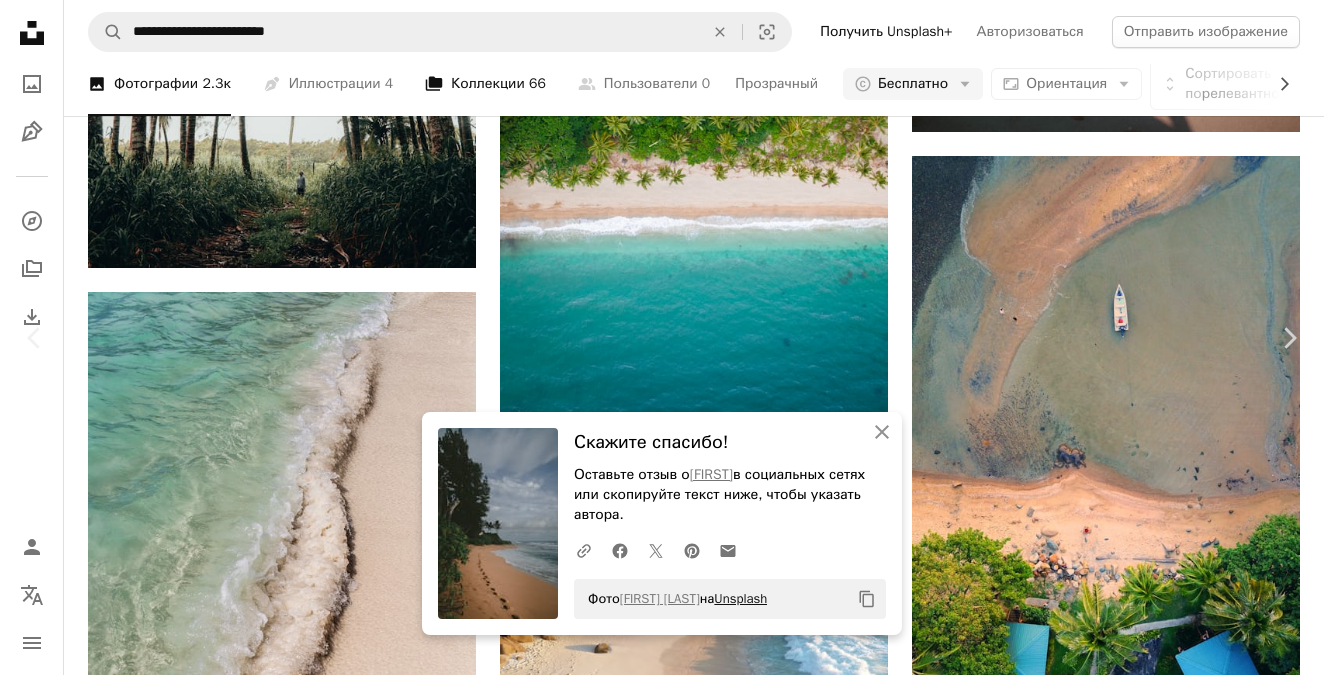 drag, startPoint x: 581, startPoint y: 602, endPoint x: 768, endPoint y: 602, distance: 187 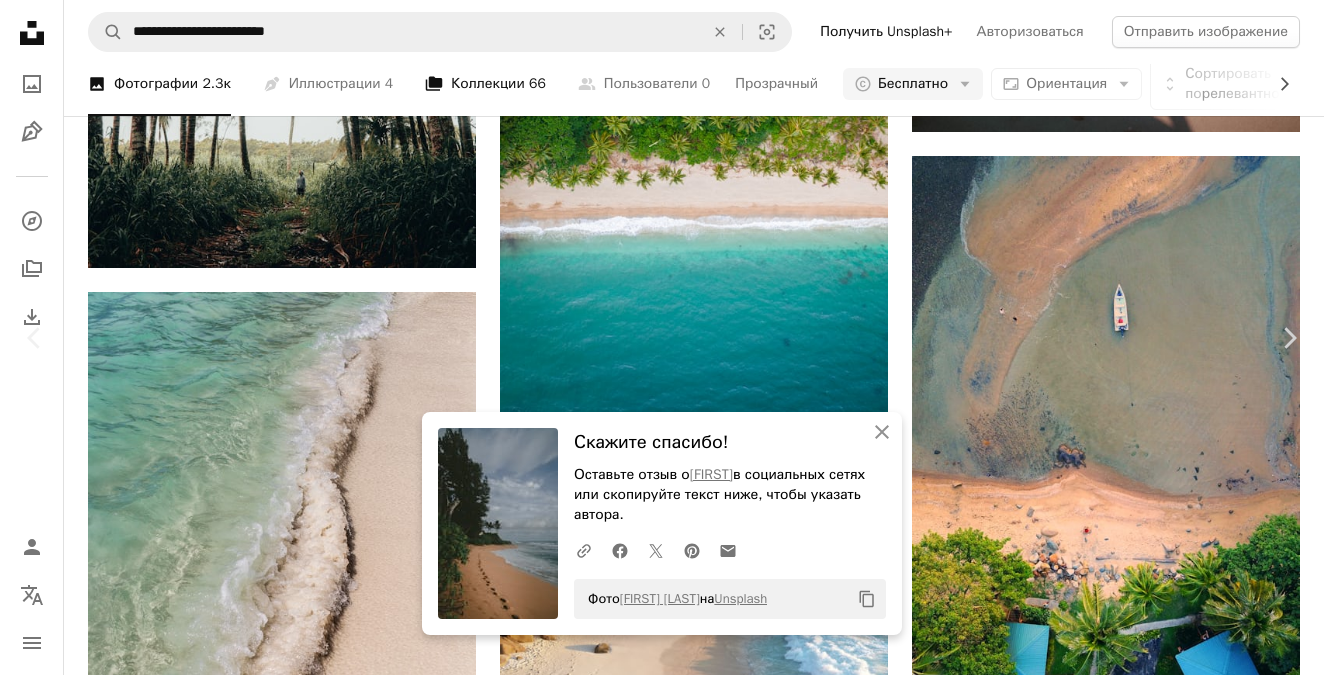 click on "Скажите спасибо! Оставьте отзыв о [FIRST] [LAST] в социальных сетях или скопируйте текст ниже, чтобы указать автора. A URL sharing icon (chains) Facebook icon X (formerly Twitter) icon Pinterest icon An envelope Фото [FIRST] [LAST] на Unsplash
Copy content" at bounding box center (730, 523) 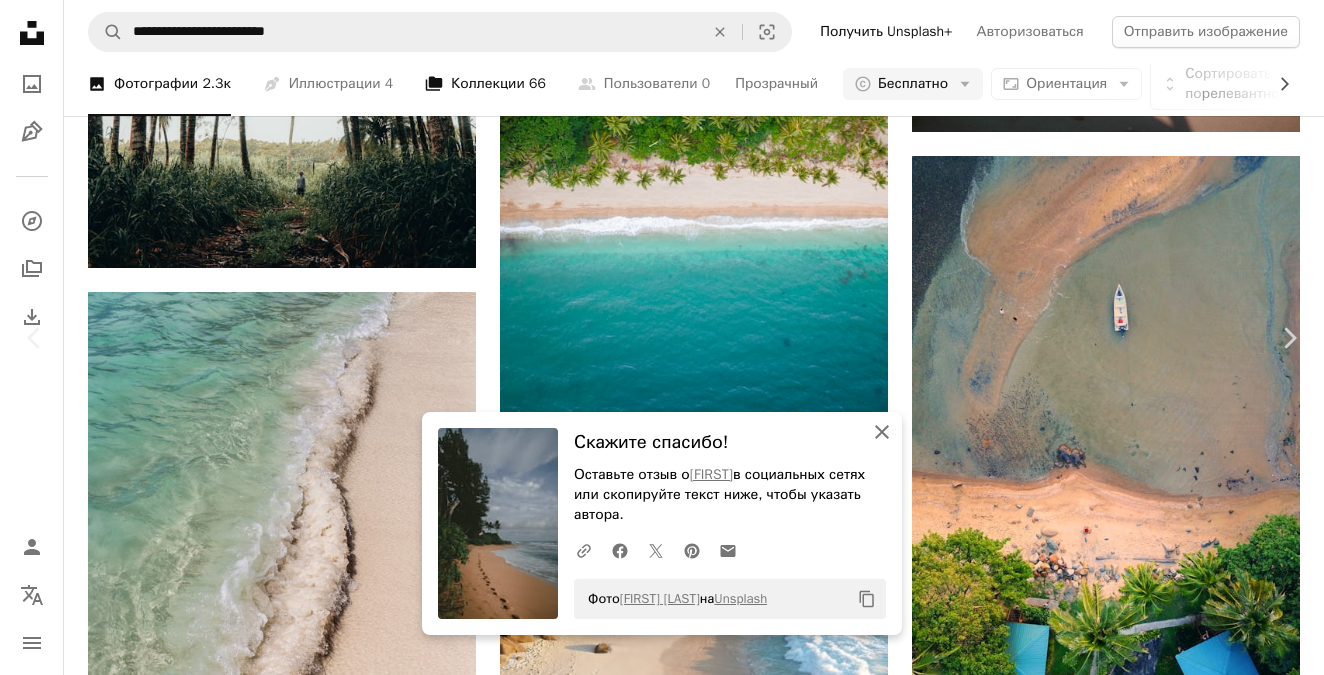 click on "An X shape" 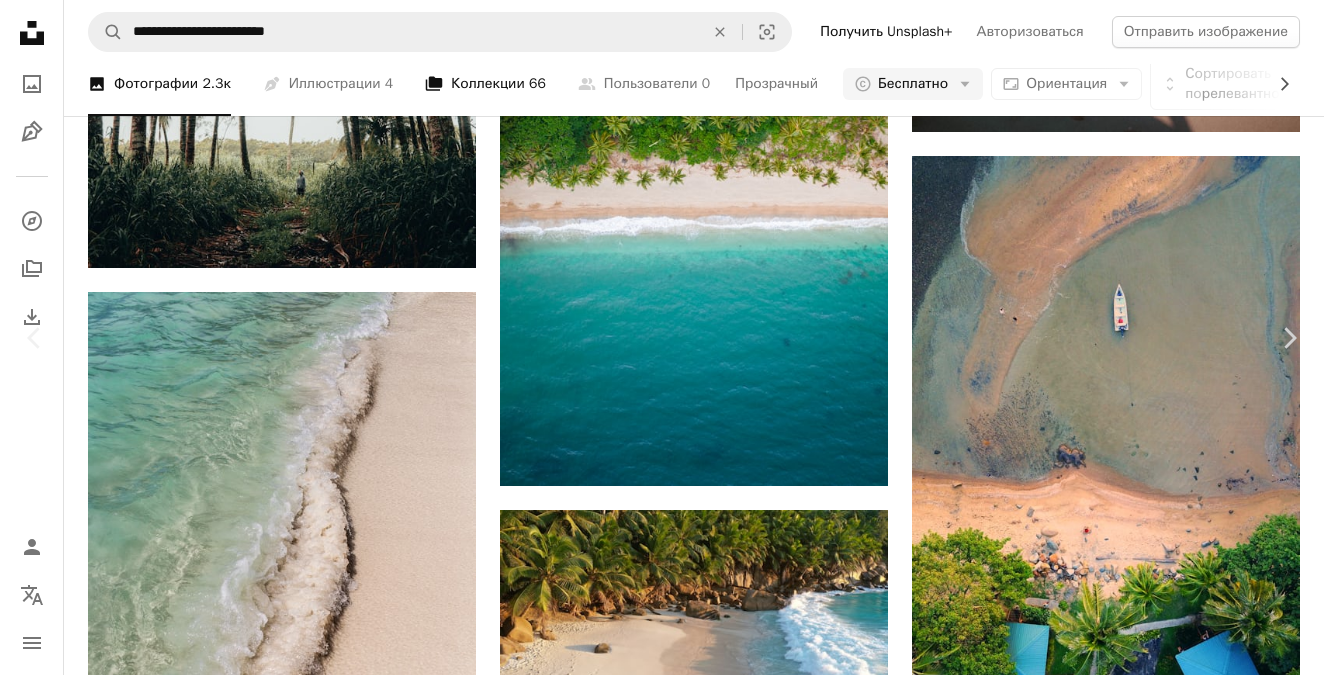 click on "An X shape" at bounding box center [20, 20] 